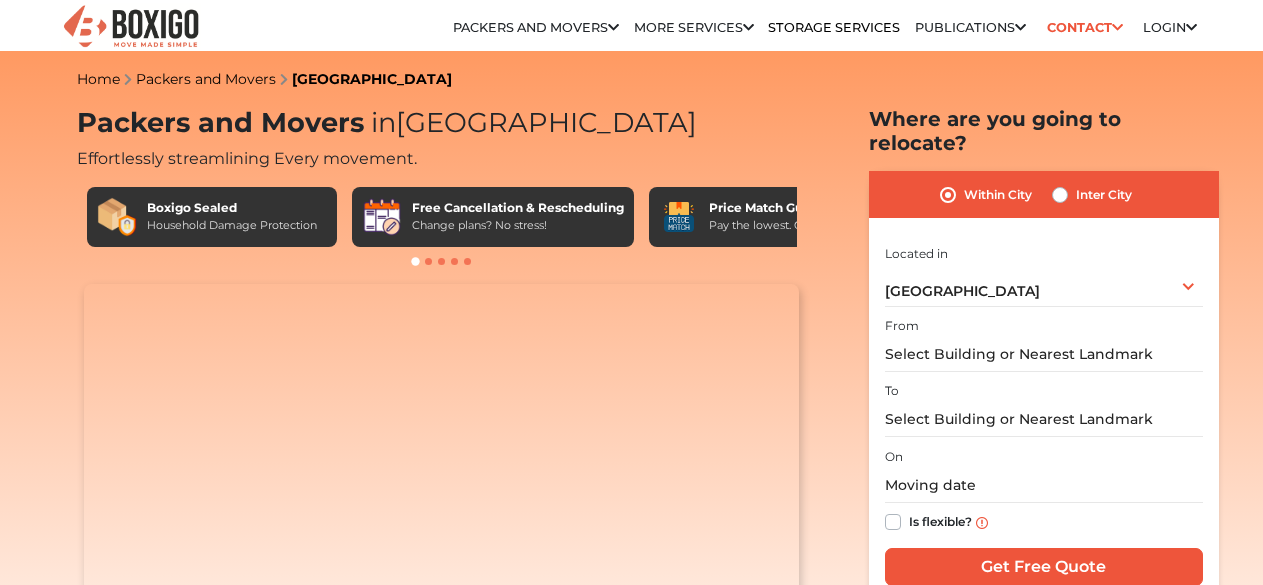 scroll, scrollTop: 0, scrollLeft: 0, axis: both 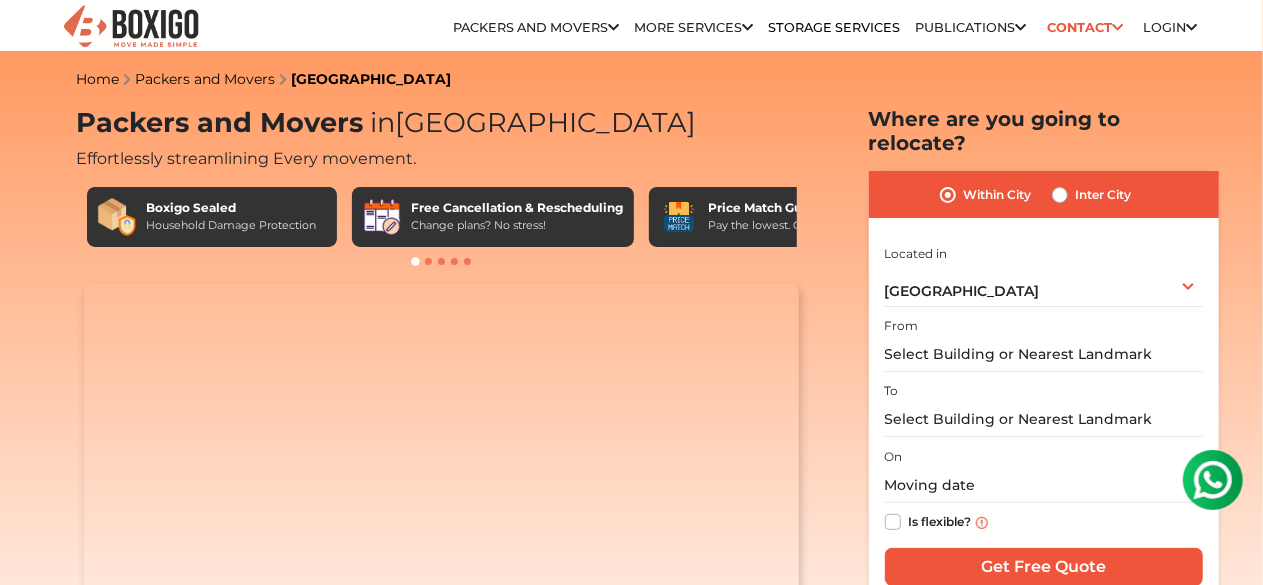 click on "Your browser does not support the video tag." at bounding box center (441, 463) 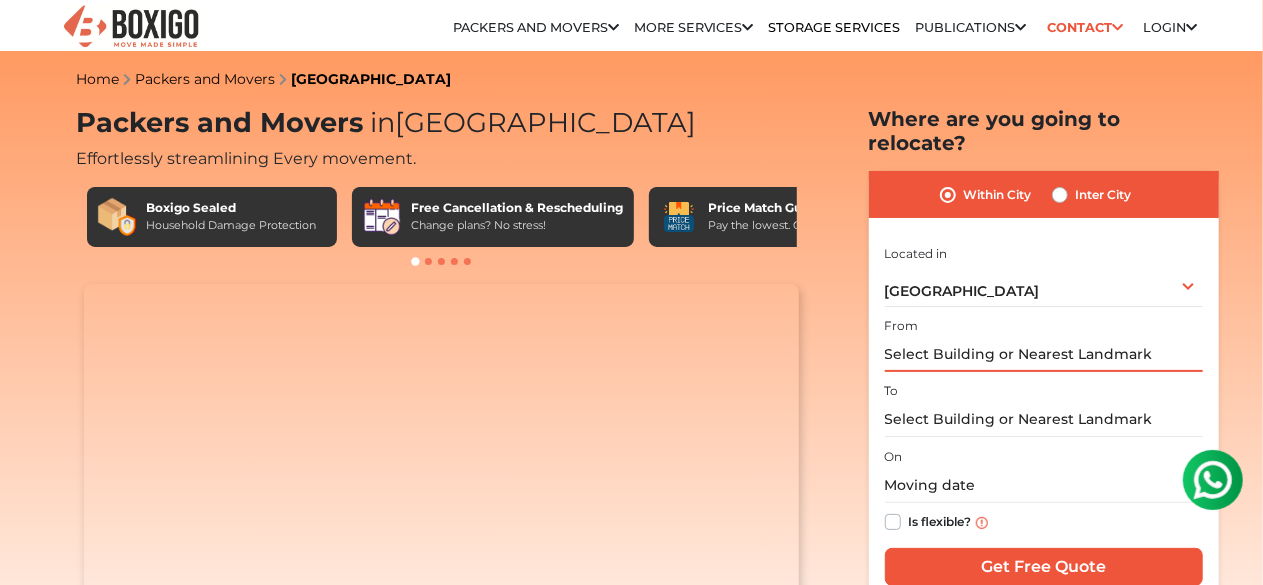 click at bounding box center [1044, 354] 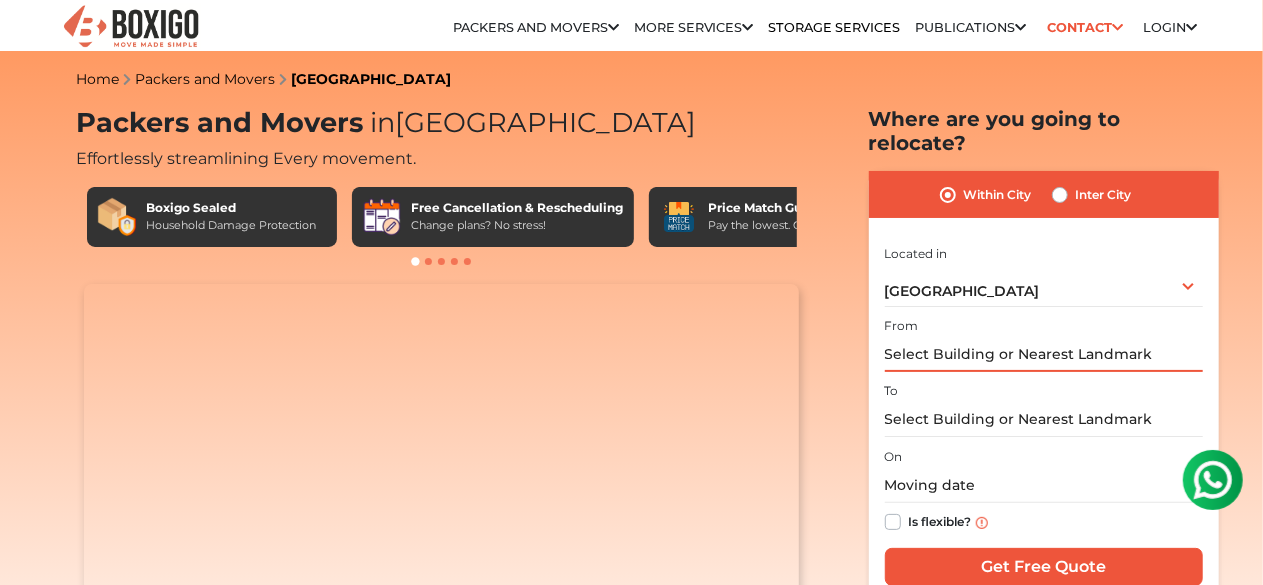 click at bounding box center [1044, 354] 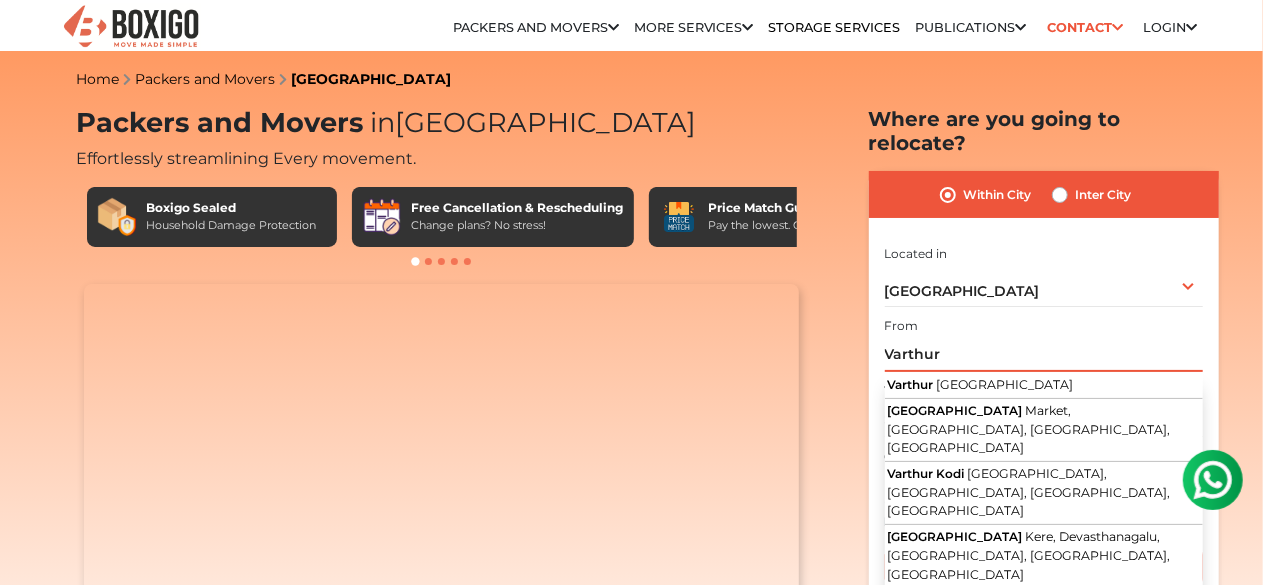 click on "Varthur" at bounding box center (1044, 354) 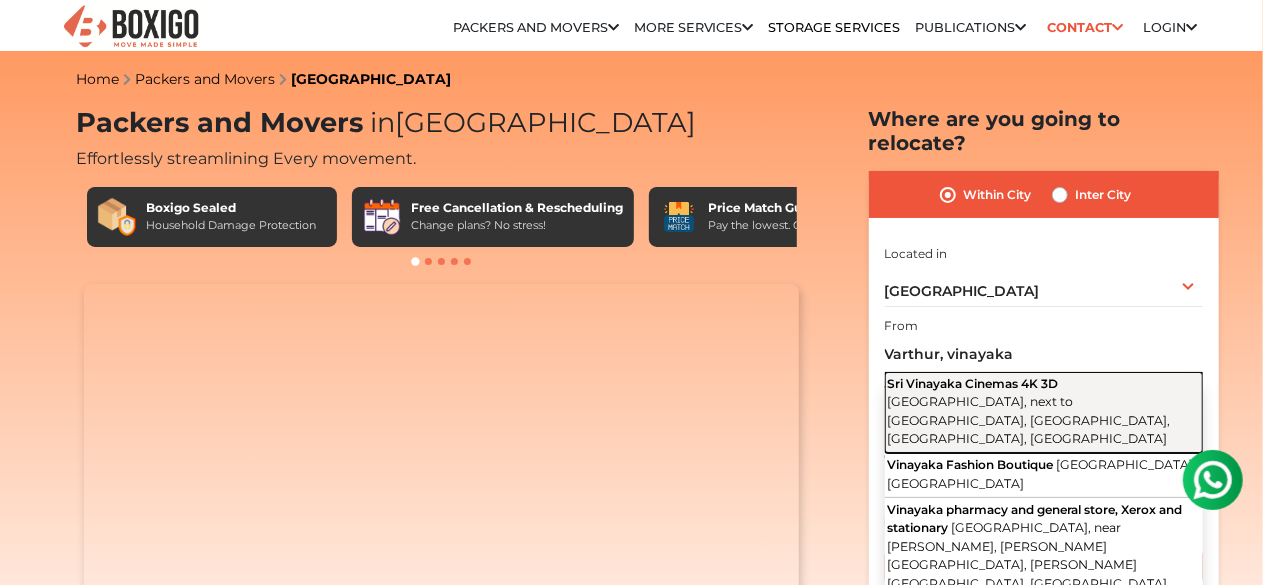 click on "Sri Vinayaka Cinemas 4K 3D" at bounding box center [973, 383] 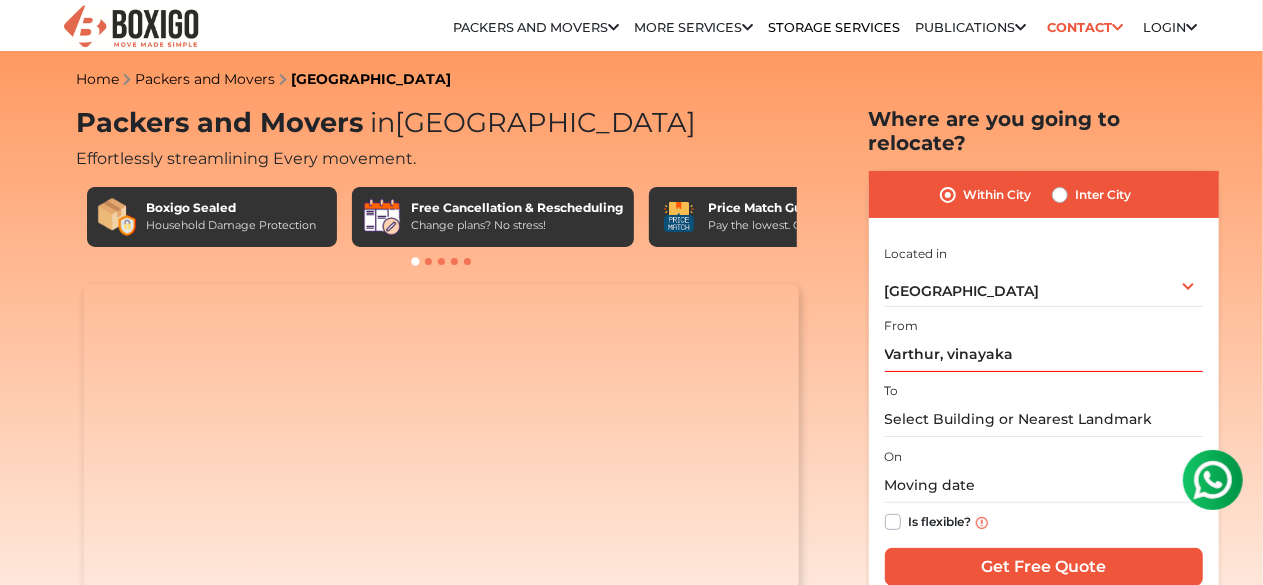 type on "Sri Vinayaka Cinemas 4K 3D, [GEOGRAPHIC_DATA], next to [GEOGRAPHIC_DATA], [GEOGRAPHIC_DATA], [GEOGRAPHIC_DATA], [GEOGRAPHIC_DATA]" 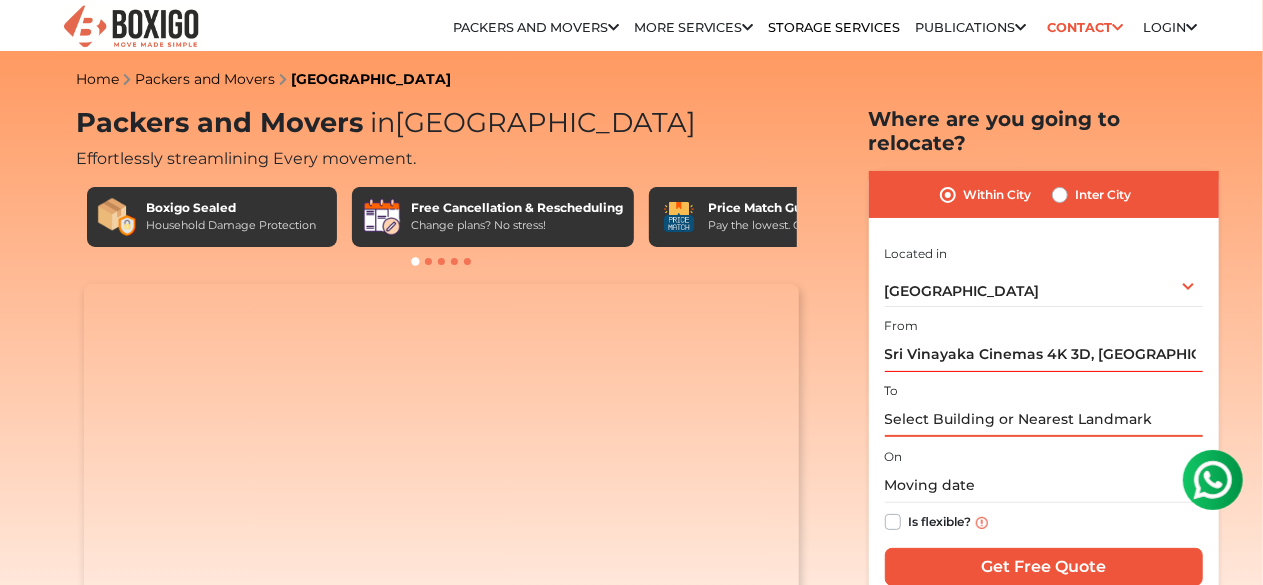 click at bounding box center [1044, 419] 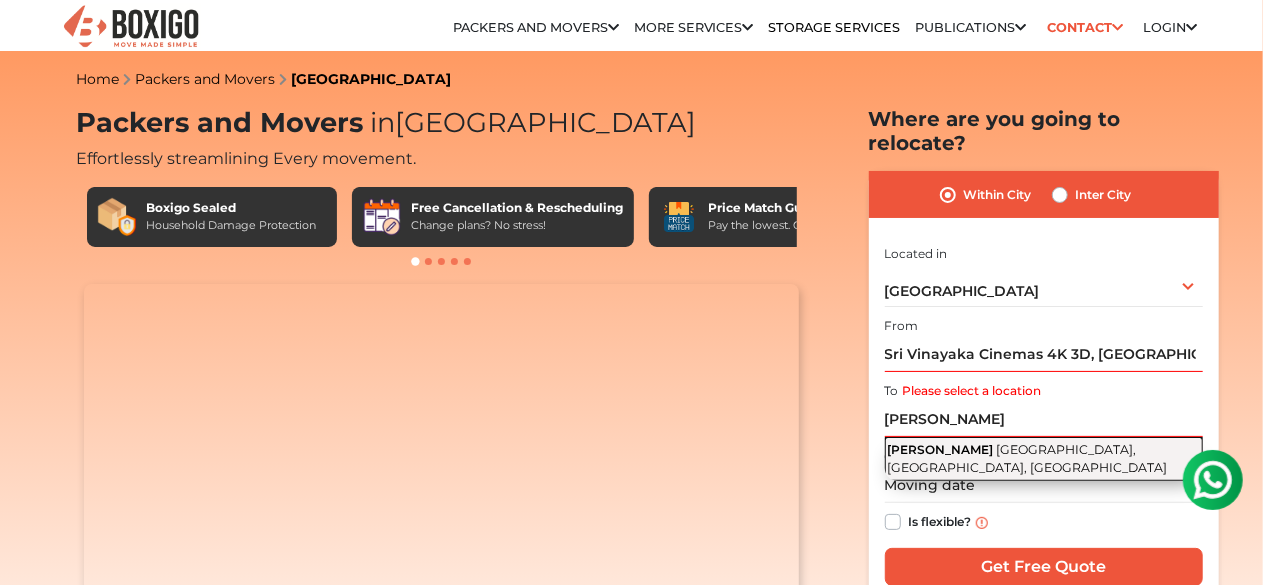 click on "[GEOGRAPHIC_DATA], [GEOGRAPHIC_DATA], [GEOGRAPHIC_DATA]" at bounding box center (1028, 459) 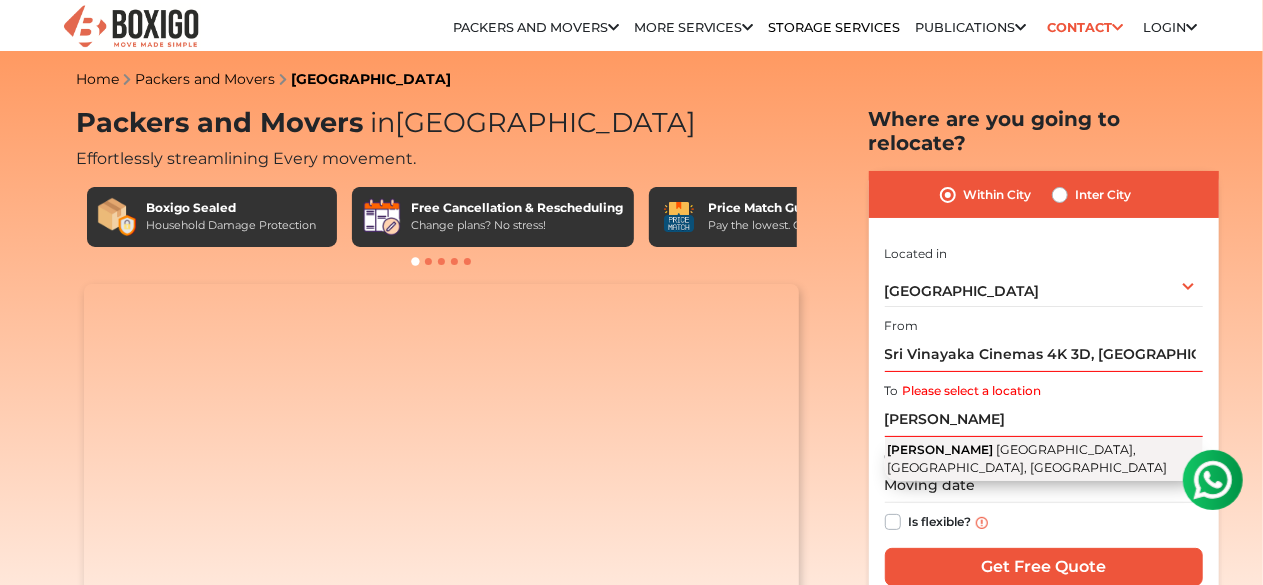 type on "ELV BOUVARDIA, [GEOGRAPHIC_DATA], [GEOGRAPHIC_DATA], [GEOGRAPHIC_DATA], [GEOGRAPHIC_DATA]" 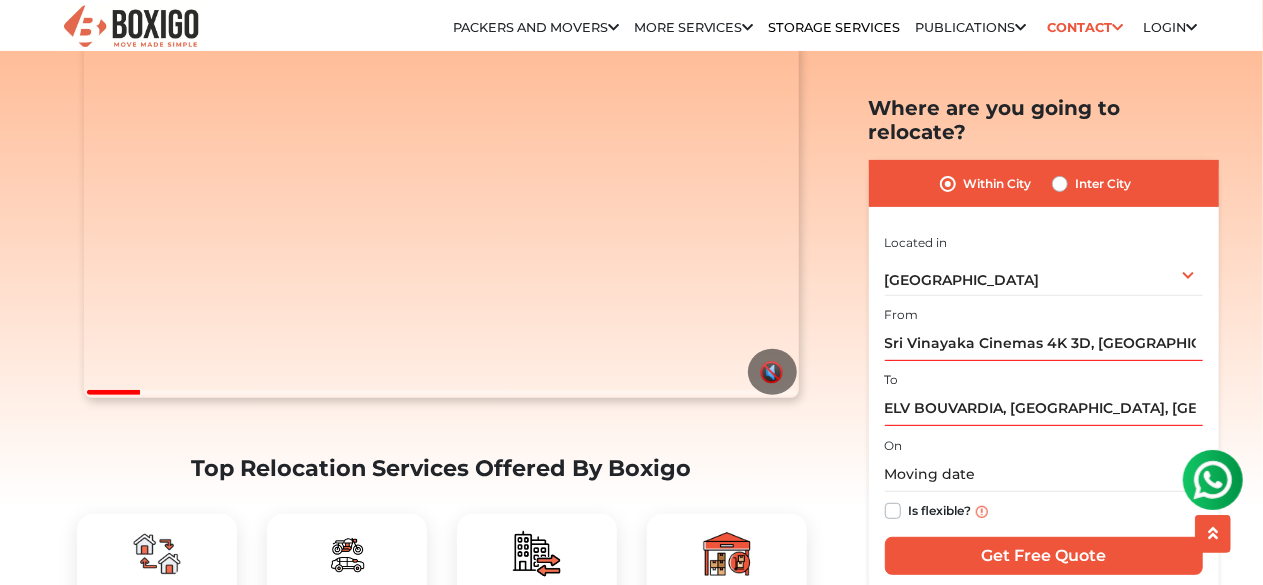 scroll, scrollTop: 300, scrollLeft: 0, axis: vertical 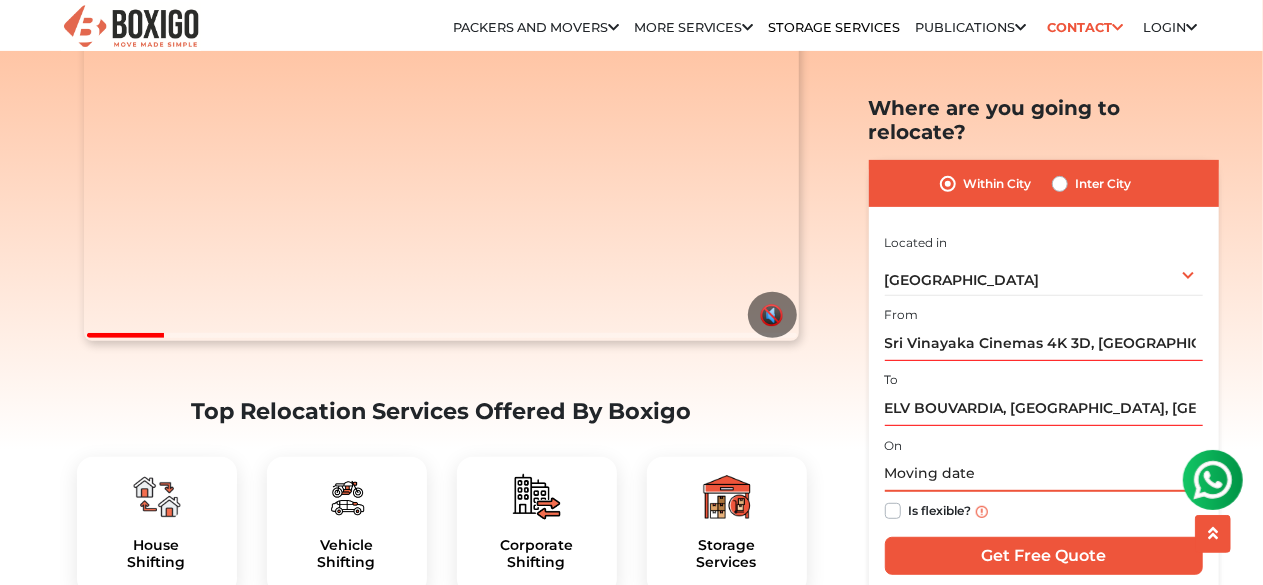 click at bounding box center [1044, 474] 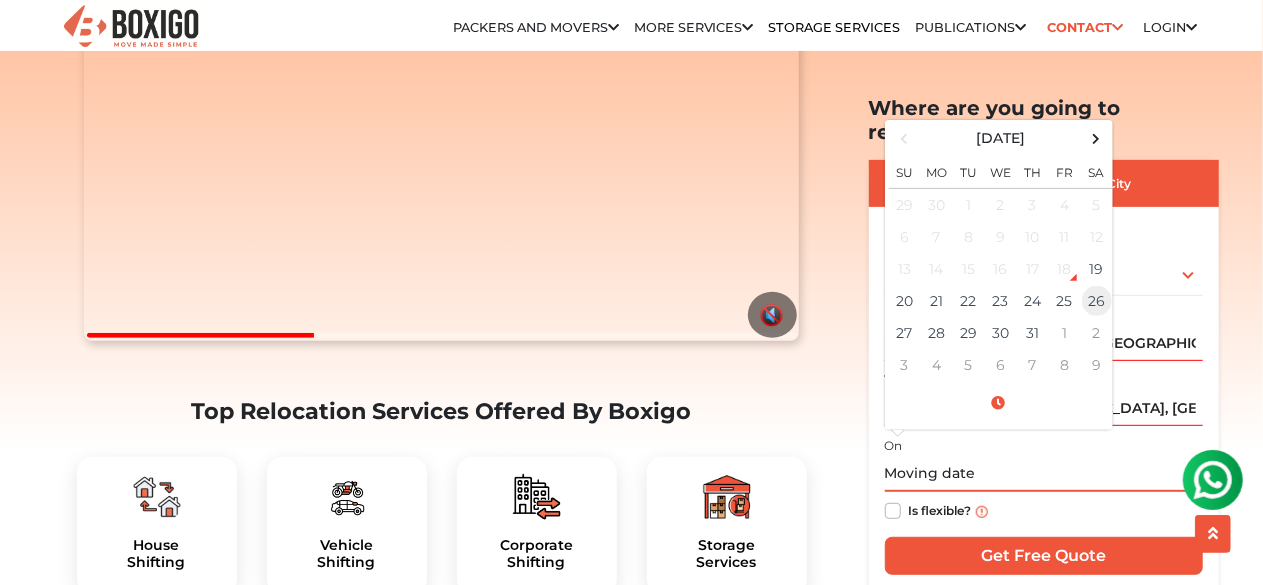click on "26" at bounding box center (1097, 301) 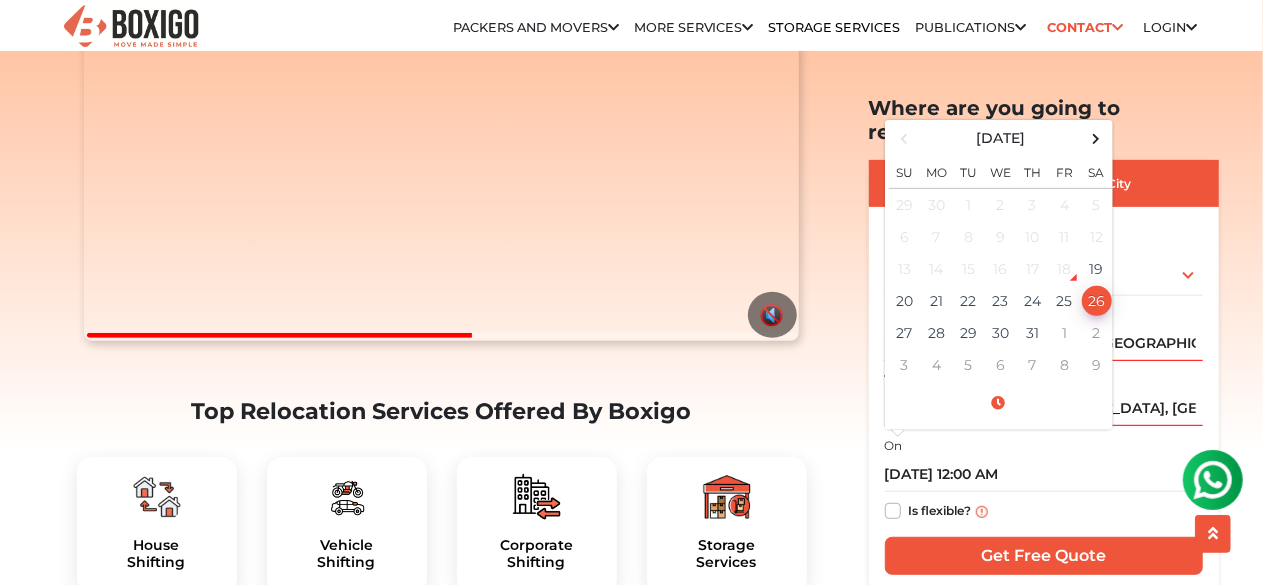 click on "Top Relocation Services Offered By Boxigo" at bounding box center [442, 411] 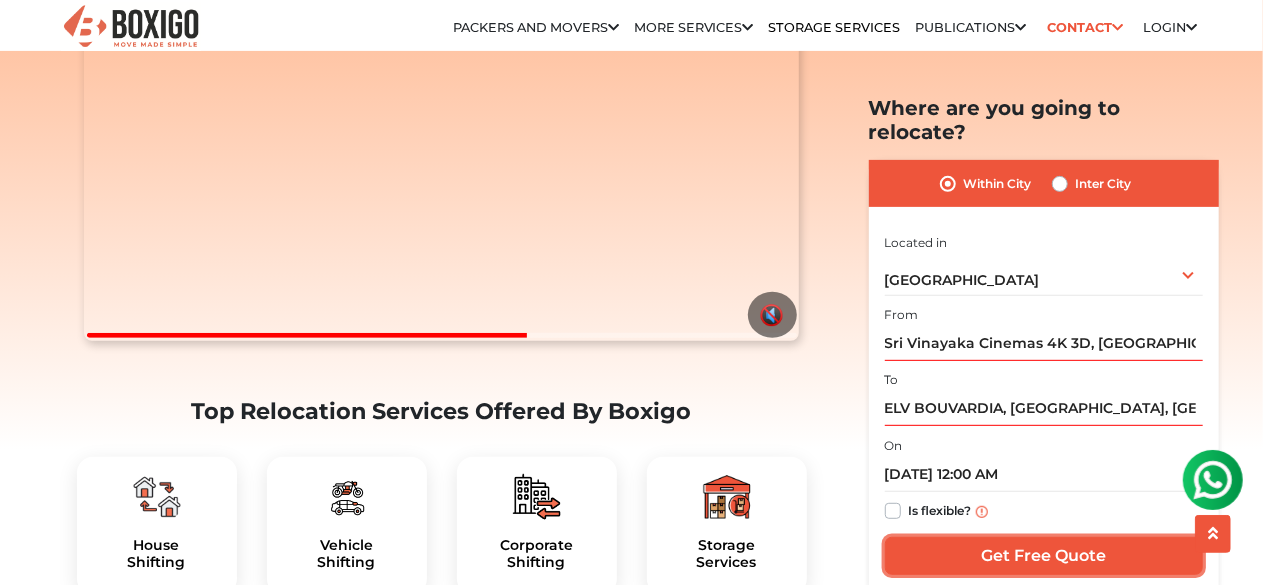 click on "Get Free Quote" at bounding box center (1044, 556) 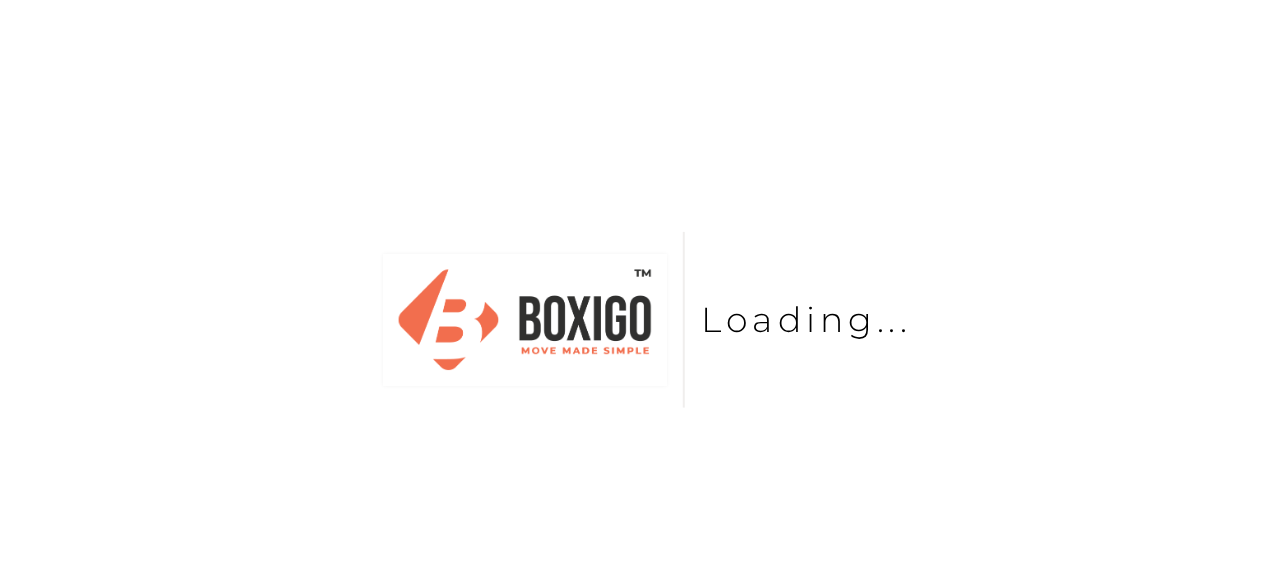 scroll, scrollTop: 0, scrollLeft: 0, axis: both 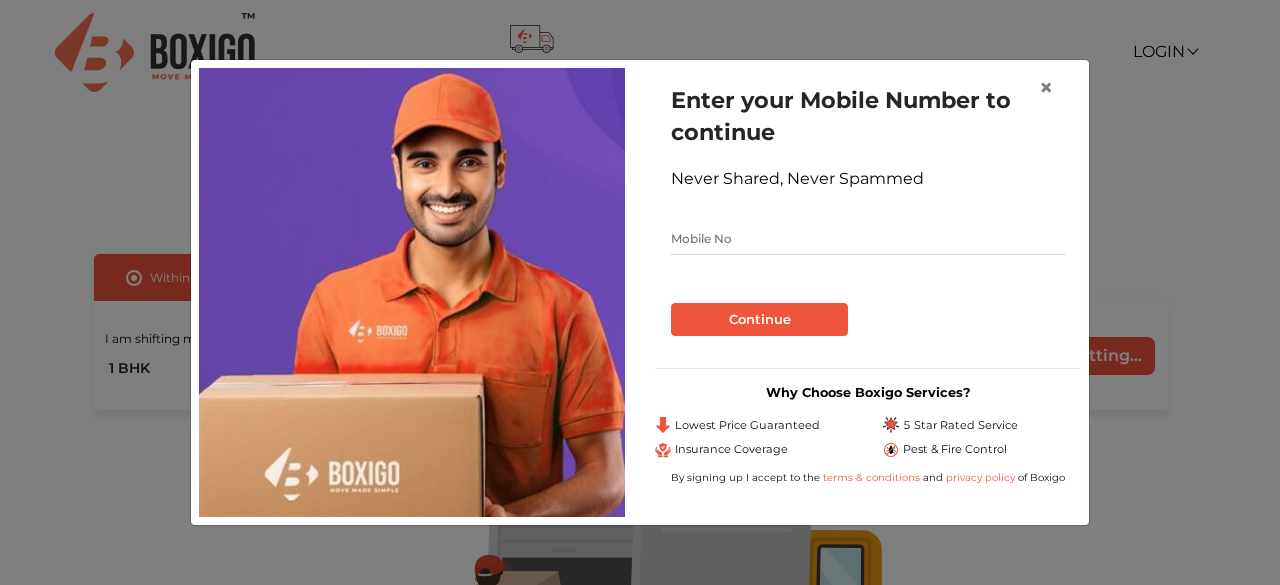 click at bounding box center [868, 239] 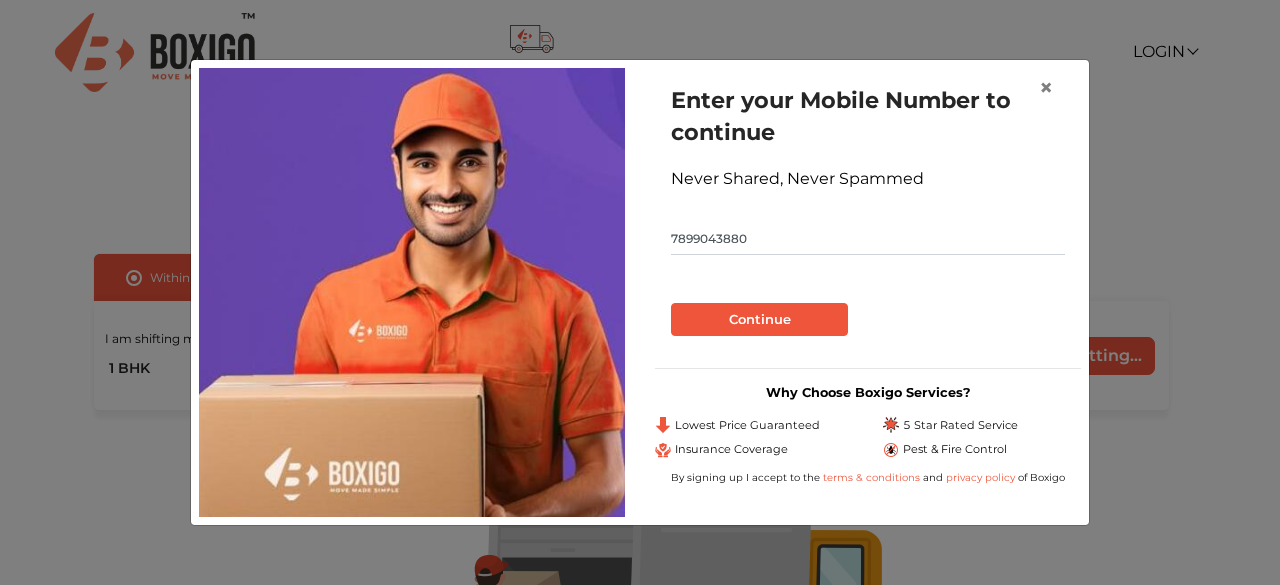 type on "7899043880" 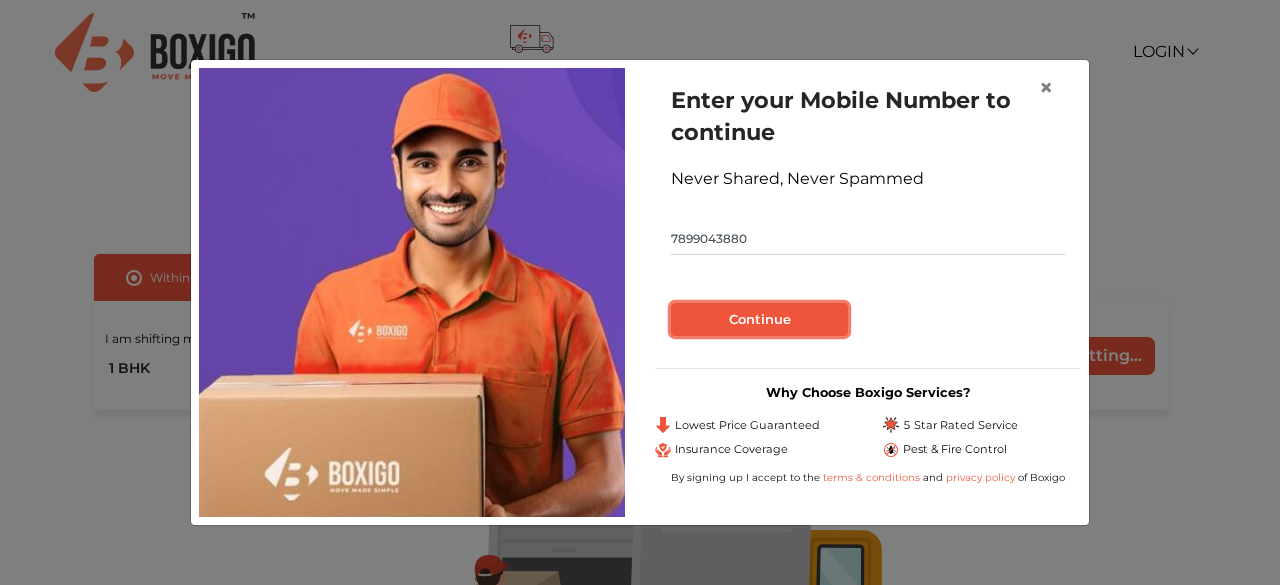 click on "Continue" at bounding box center (759, 320) 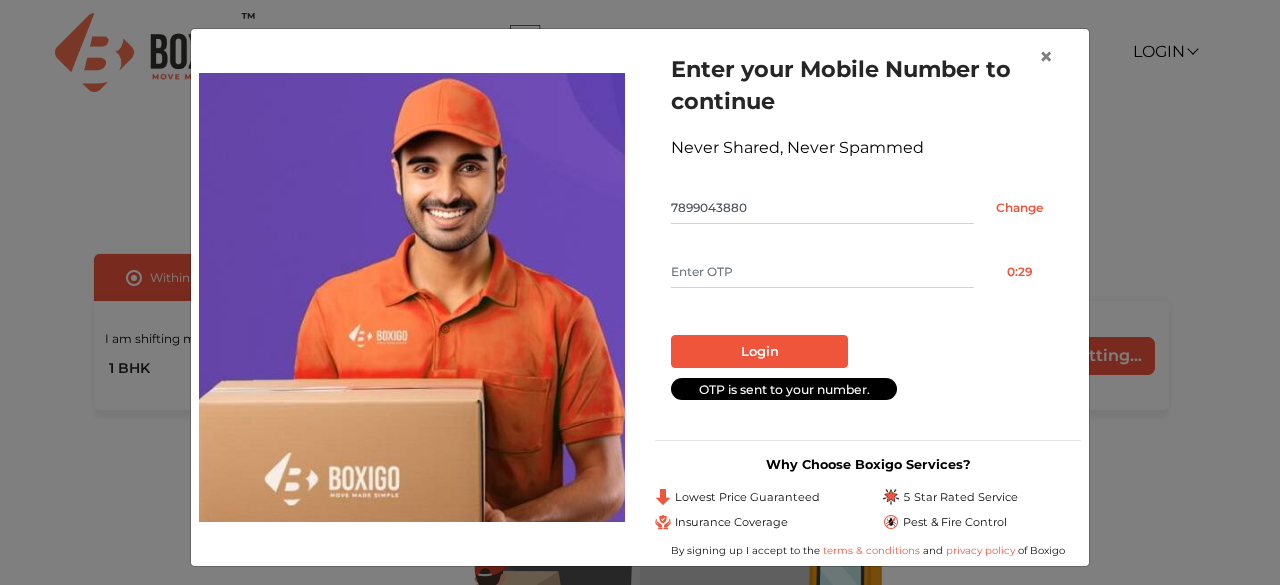click at bounding box center (822, 272) 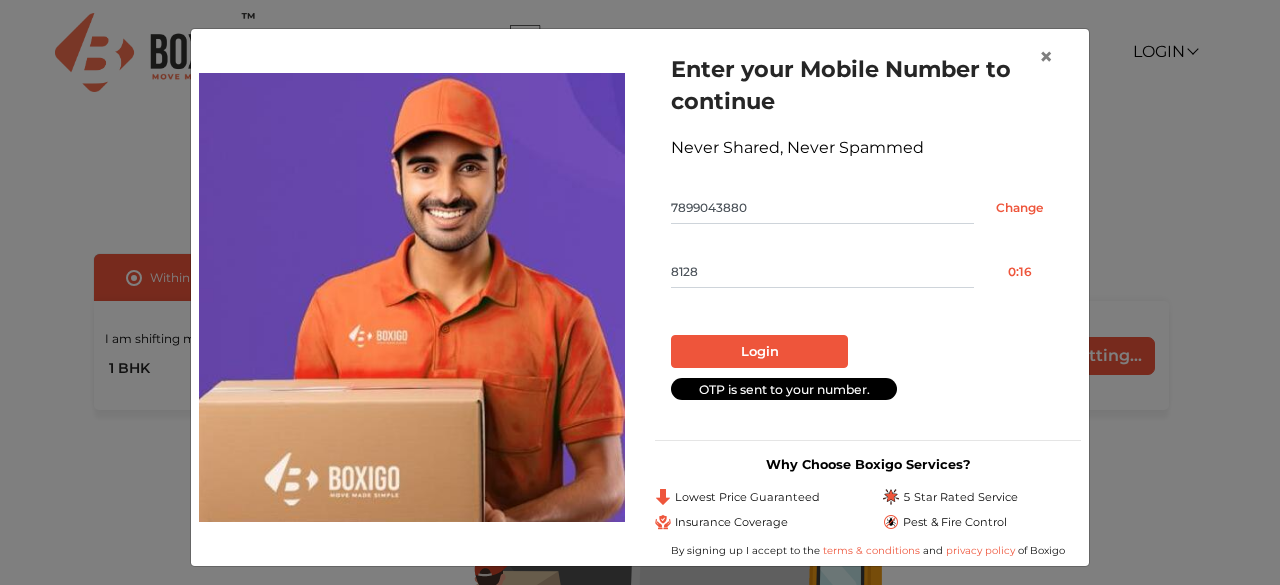 type on "8128" 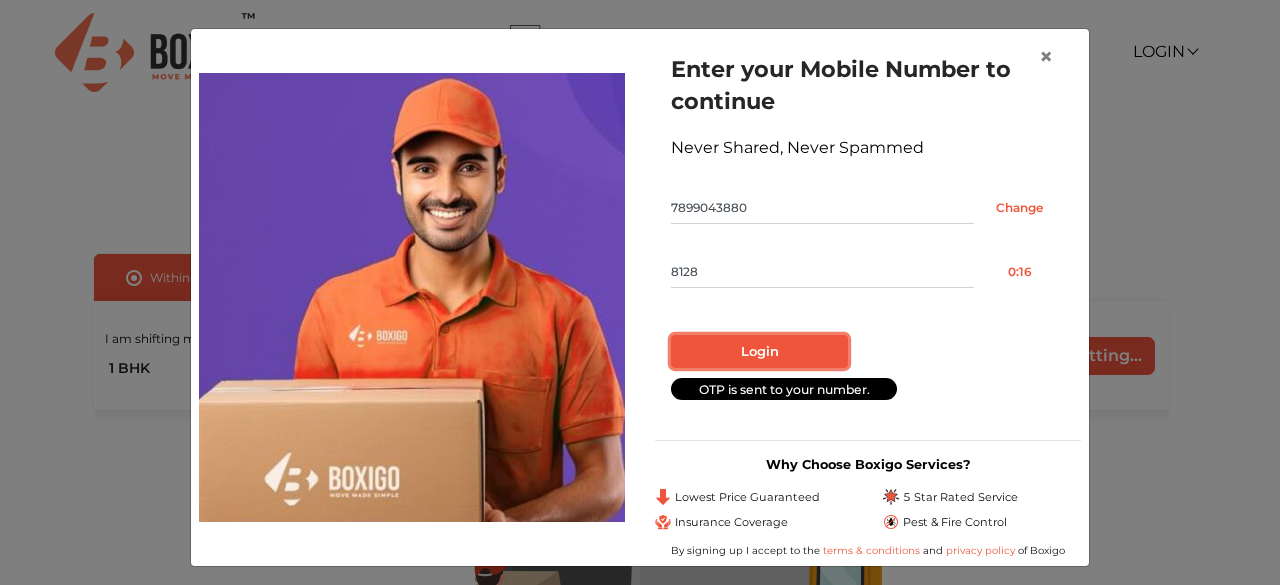 click on "Login" at bounding box center [759, 352] 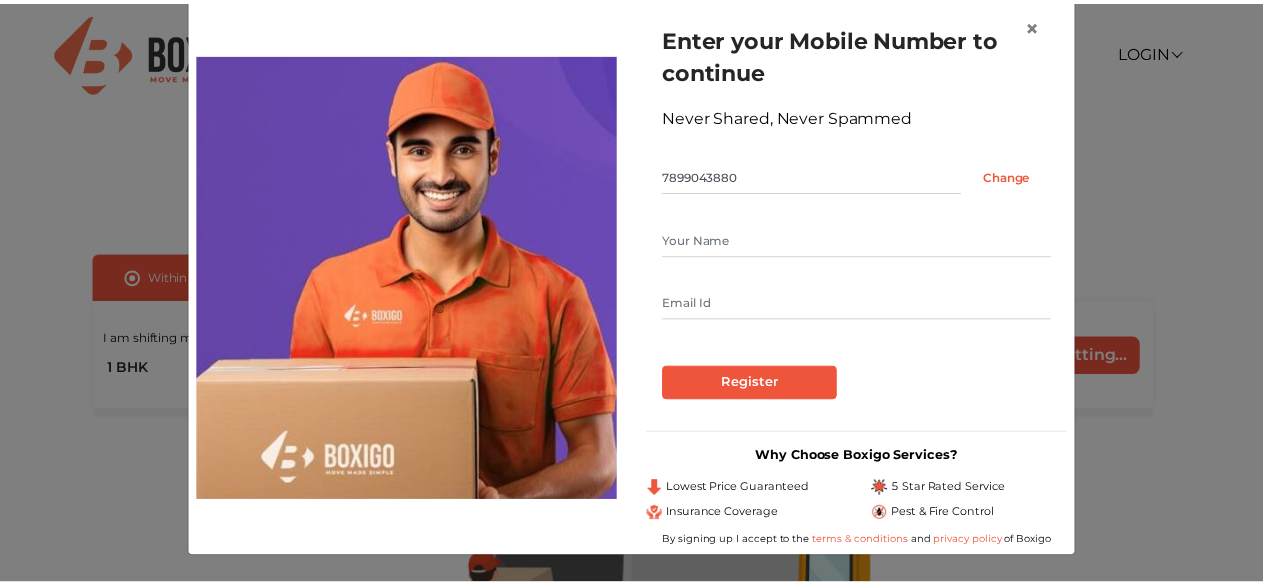 scroll, scrollTop: 0, scrollLeft: 0, axis: both 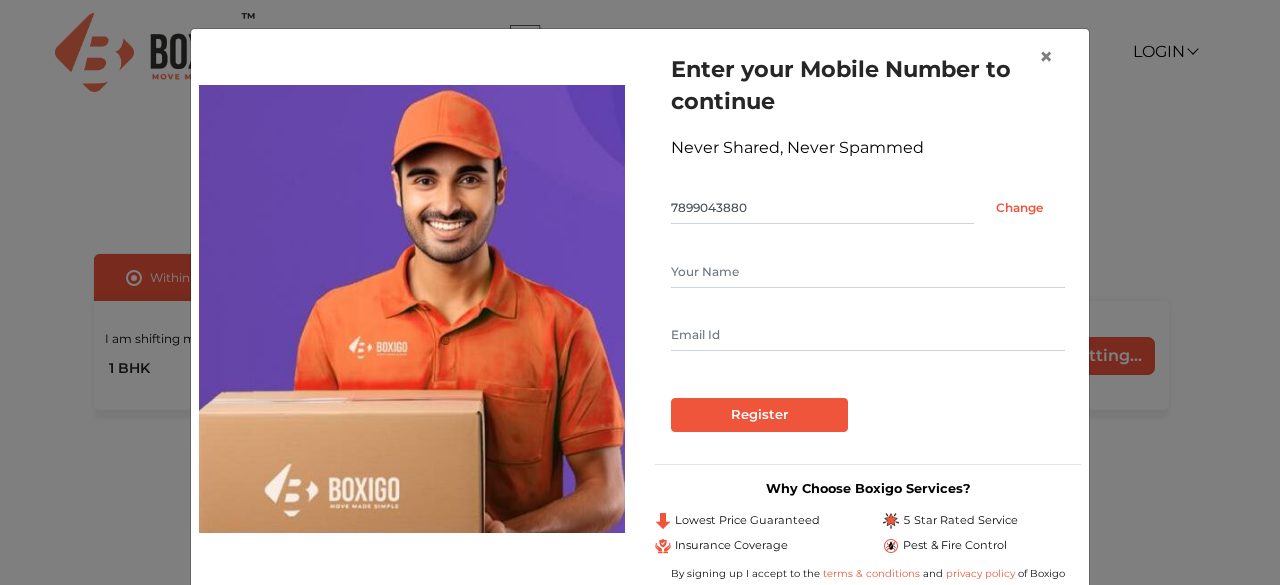 click at bounding box center (868, 272) 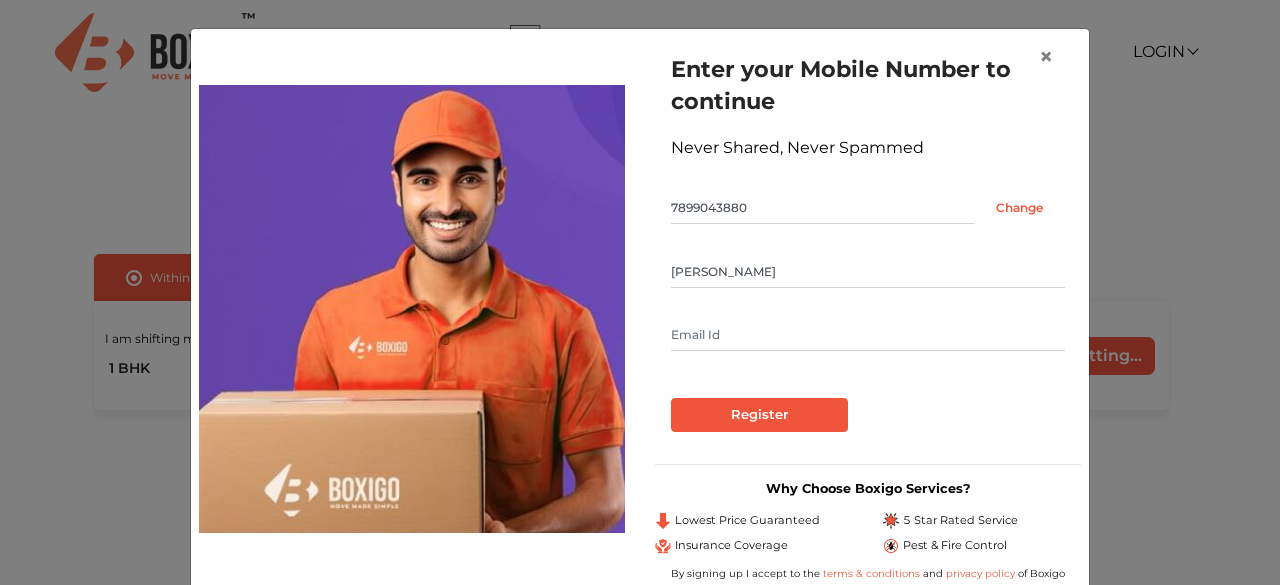 type on "Janardhan" 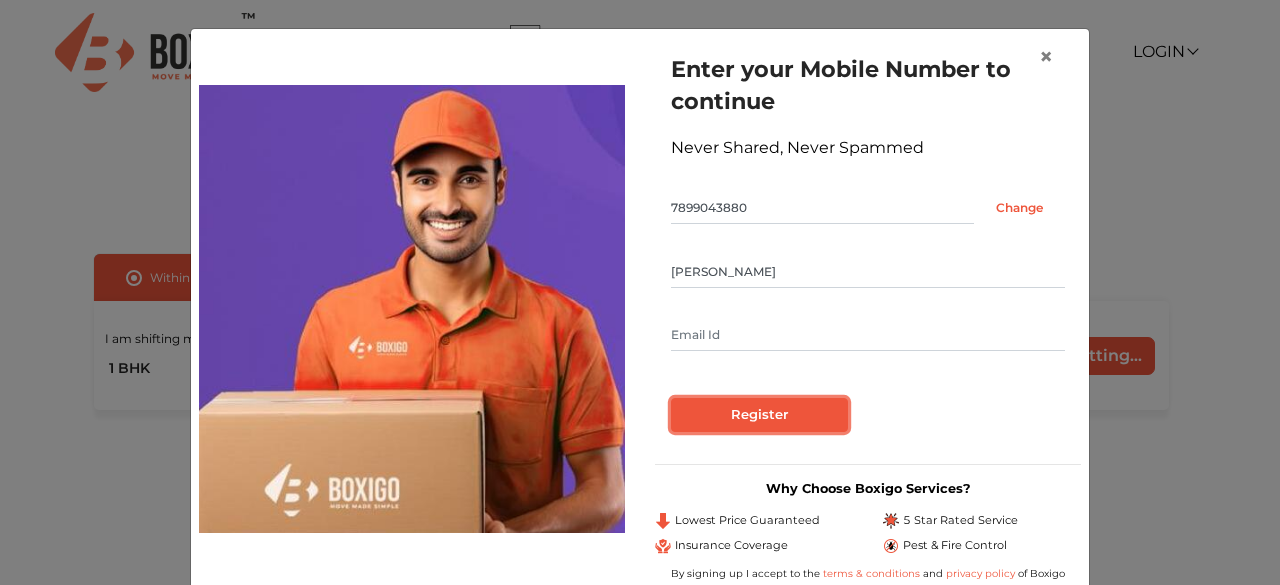 click on "Register" at bounding box center (759, 415) 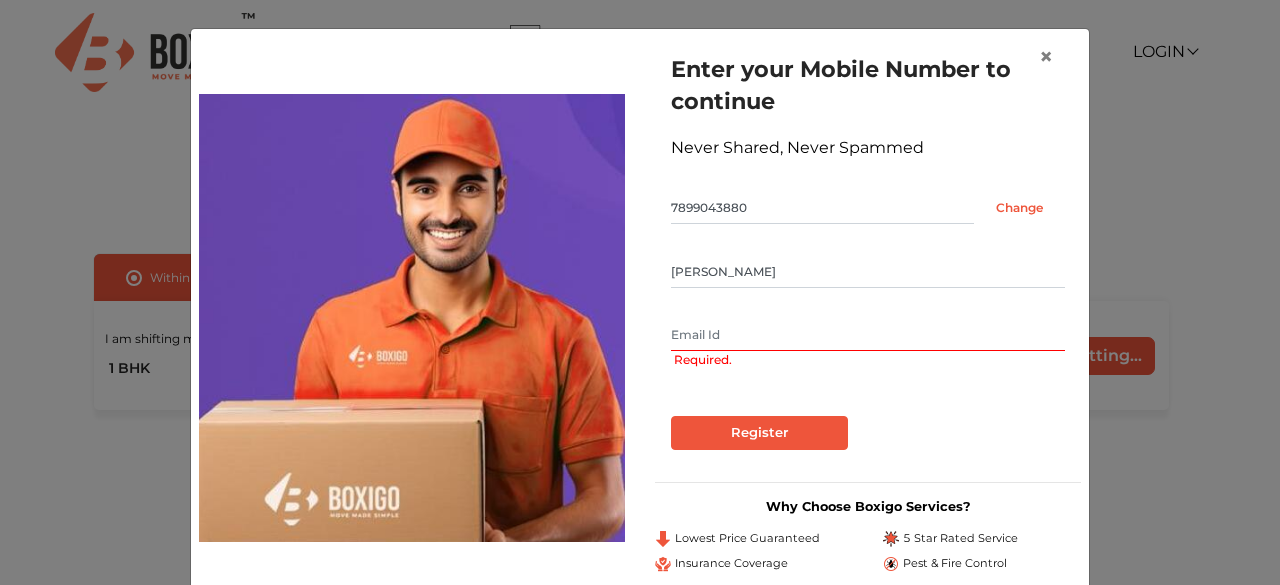 click at bounding box center (868, 335) 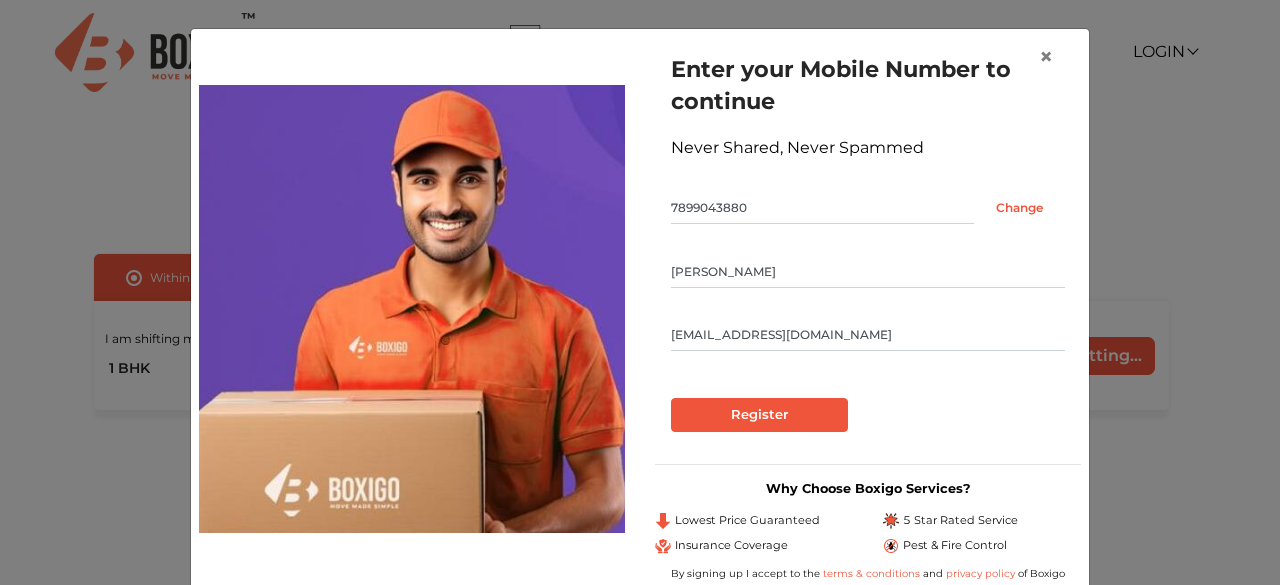 type on "janardhan984@gmail.com" 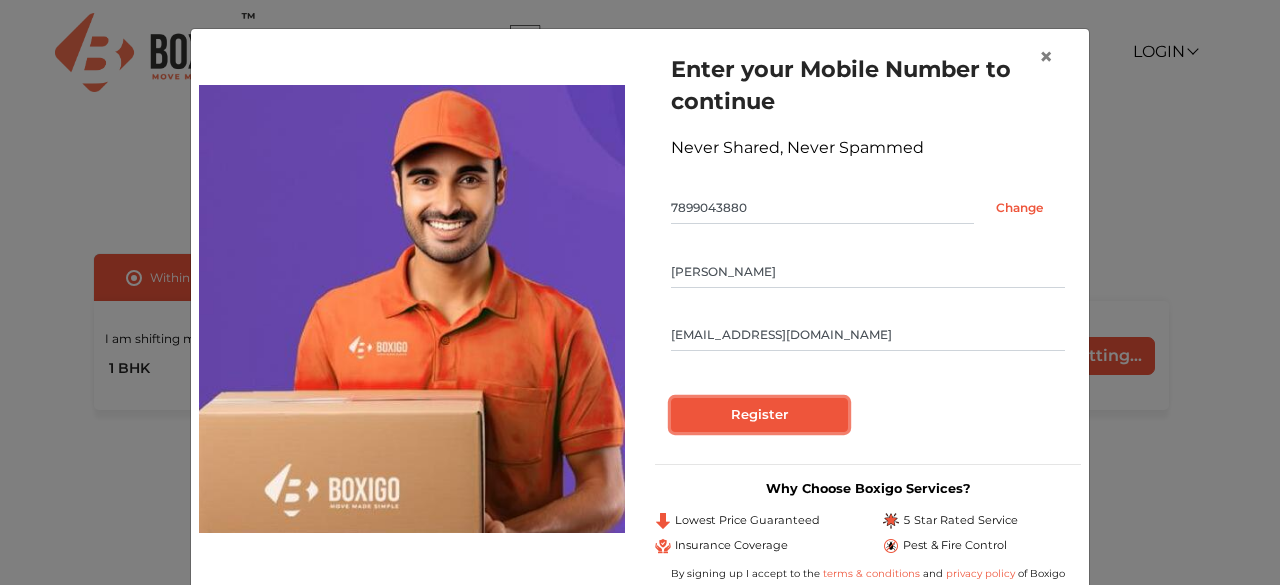 click on "Register" at bounding box center [759, 415] 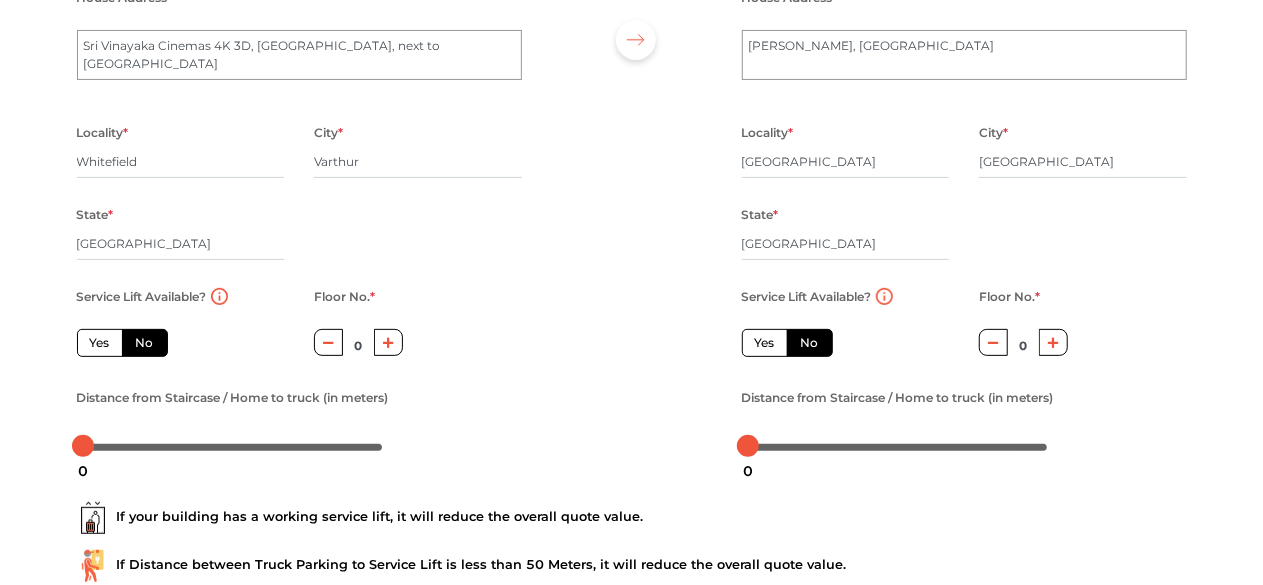 scroll, scrollTop: 260, scrollLeft: 0, axis: vertical 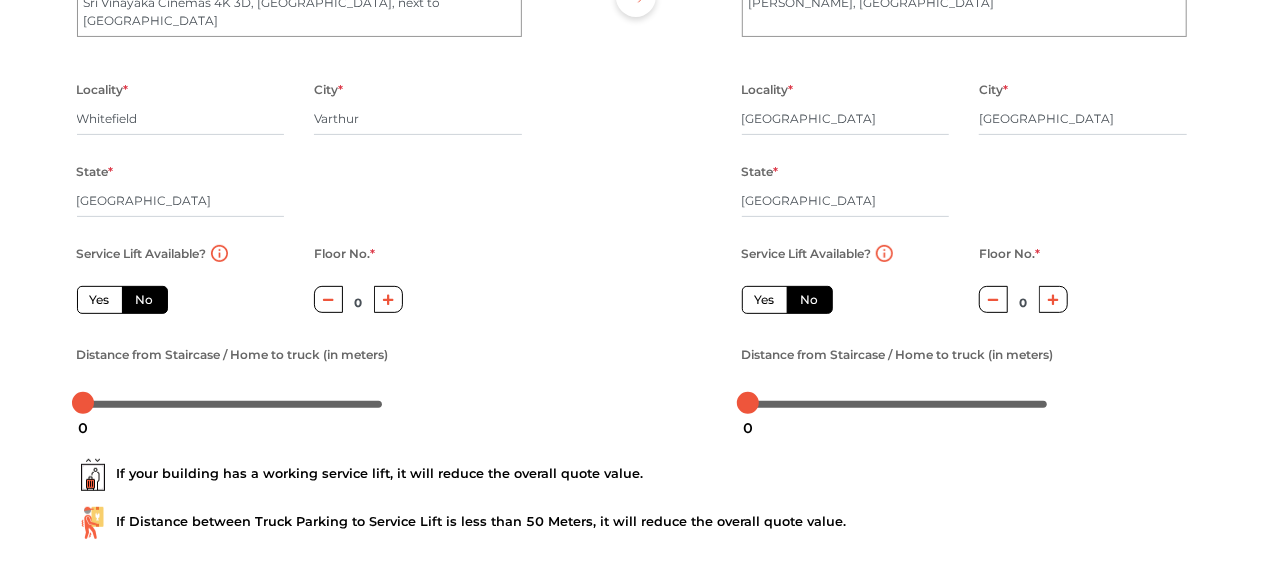 click on "No" at bounding box center [145, 300] 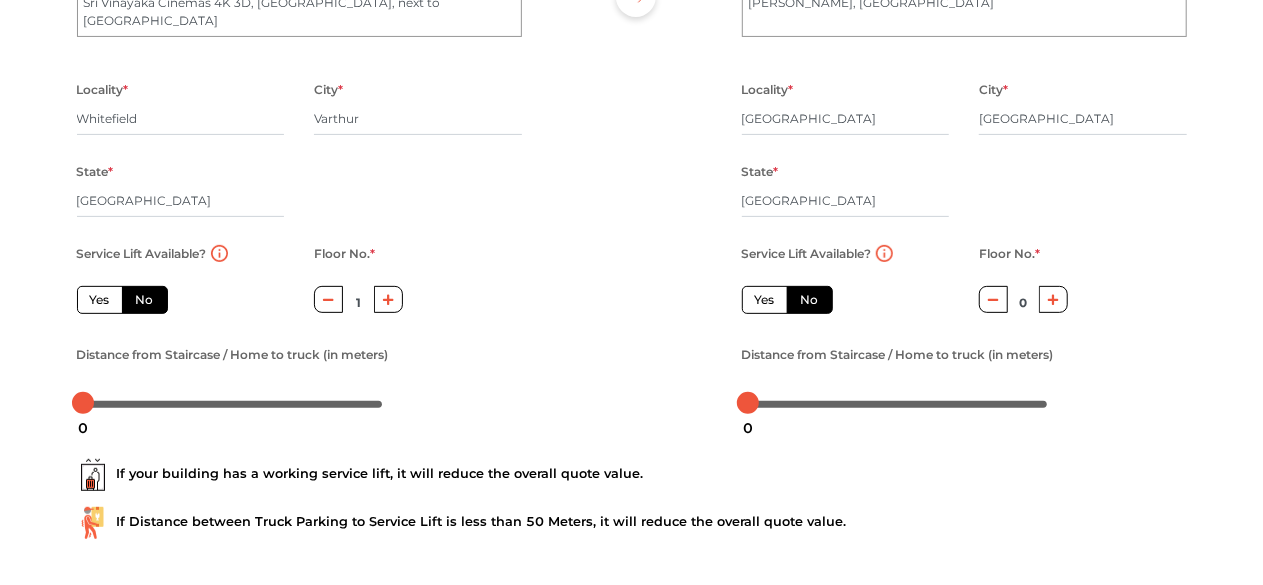 click 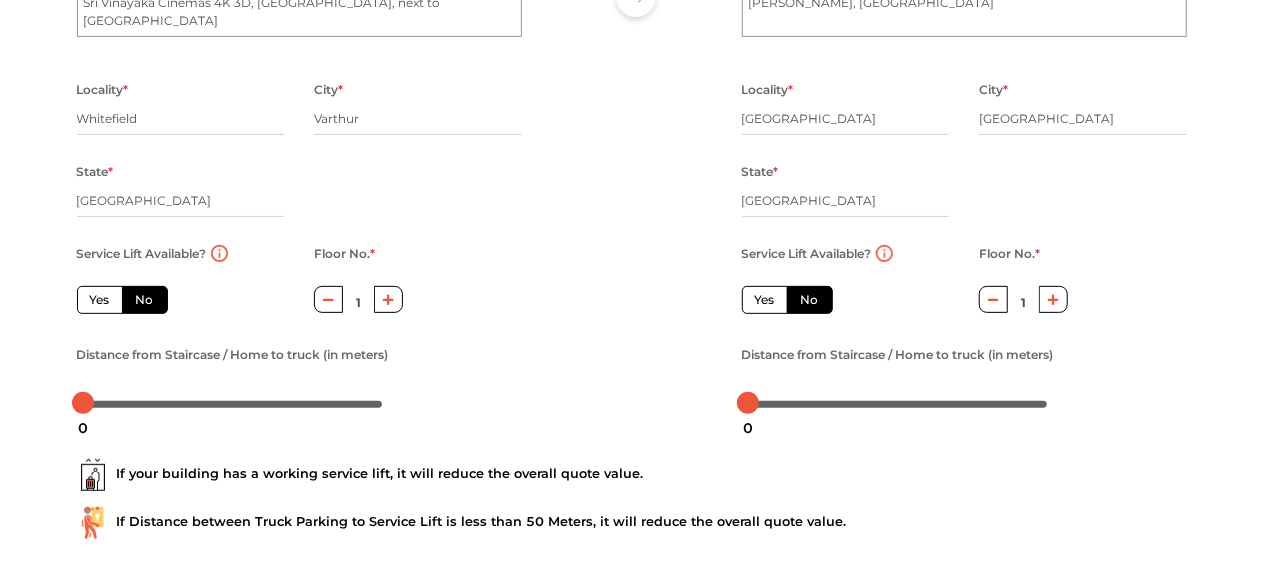 click 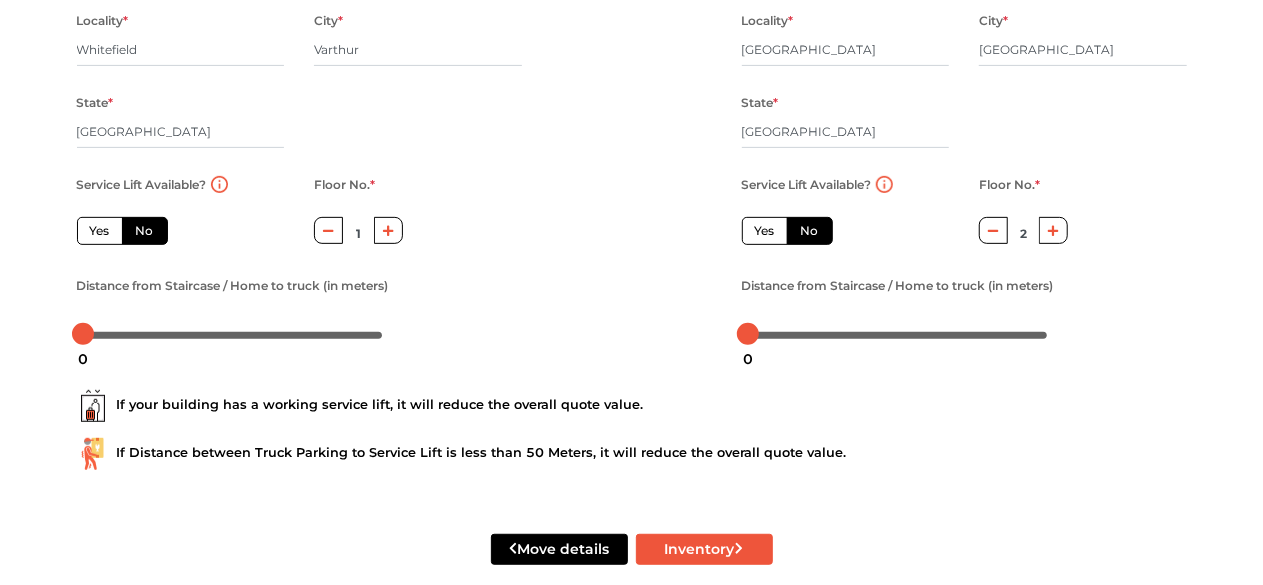 scroll, scrollTop: 360, scrollLeft: 0, axis: vertical 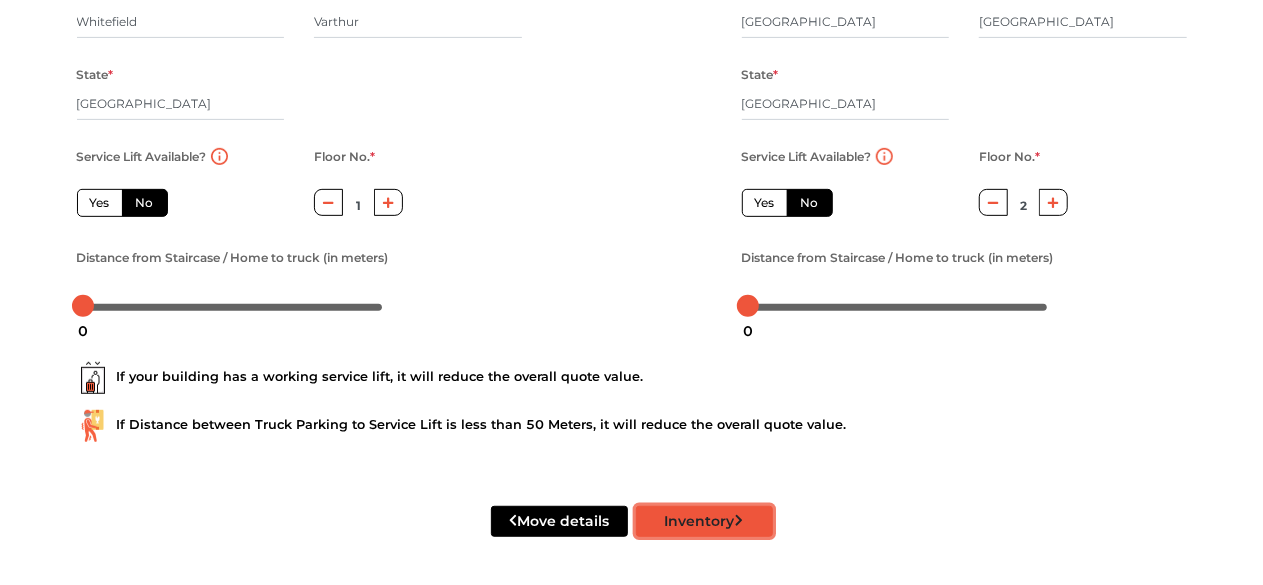 click on "Inventory" at bounding box center [704, 521] 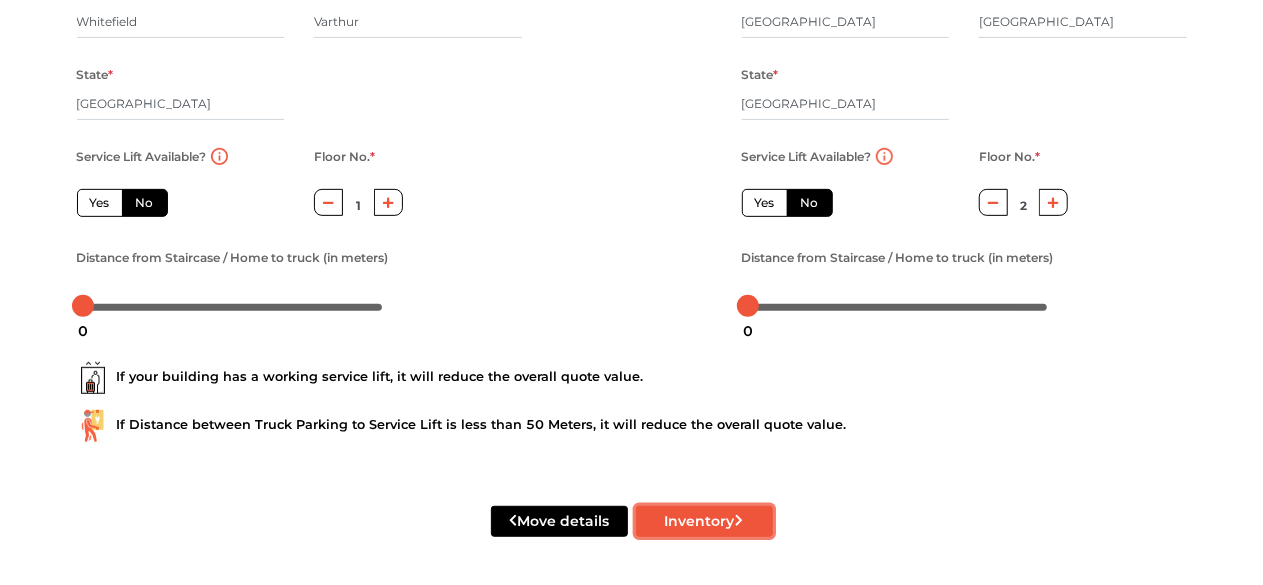 radio on "true" 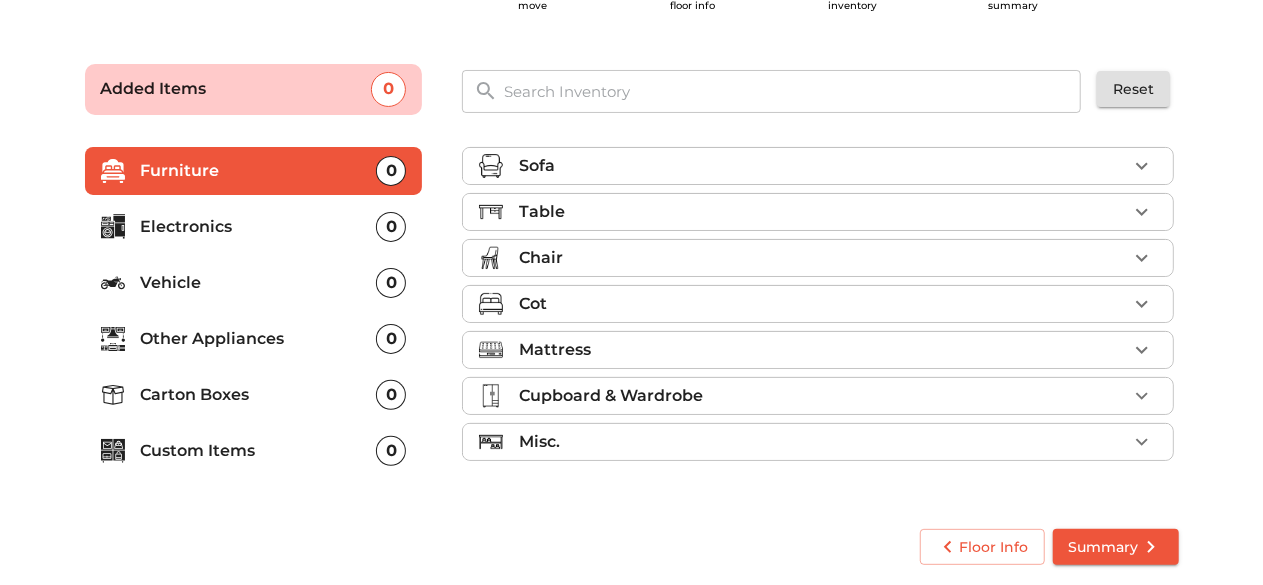 scroll, scrollTop: 96, scrollLeft: 0, axis: vertical 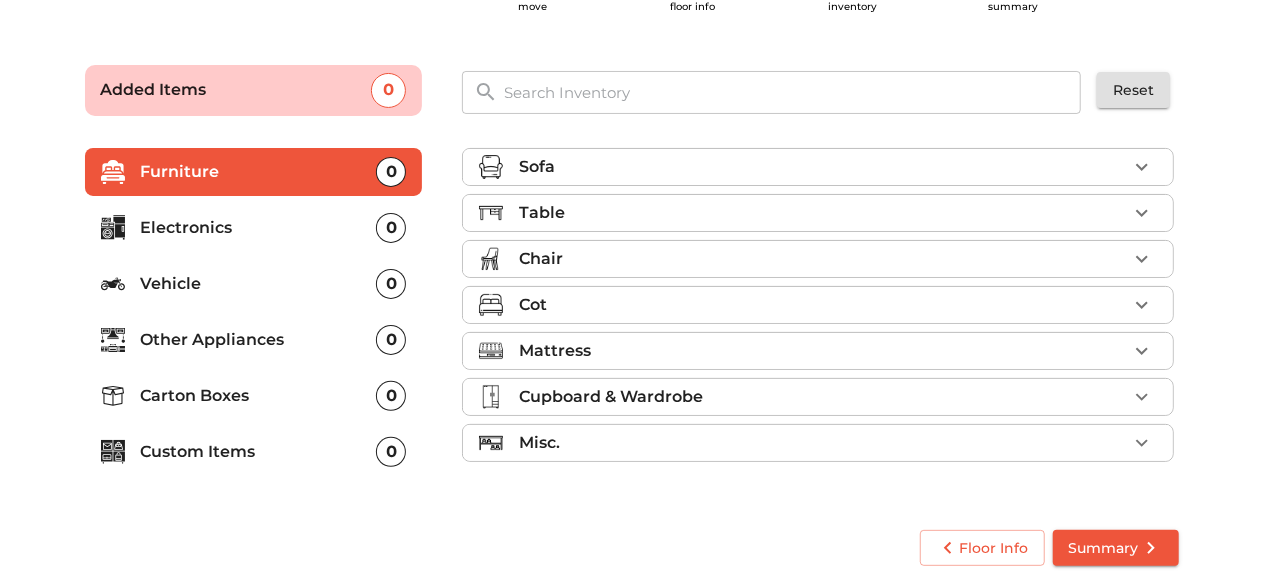 click on "Sofa" at bounding box center [823, 167] 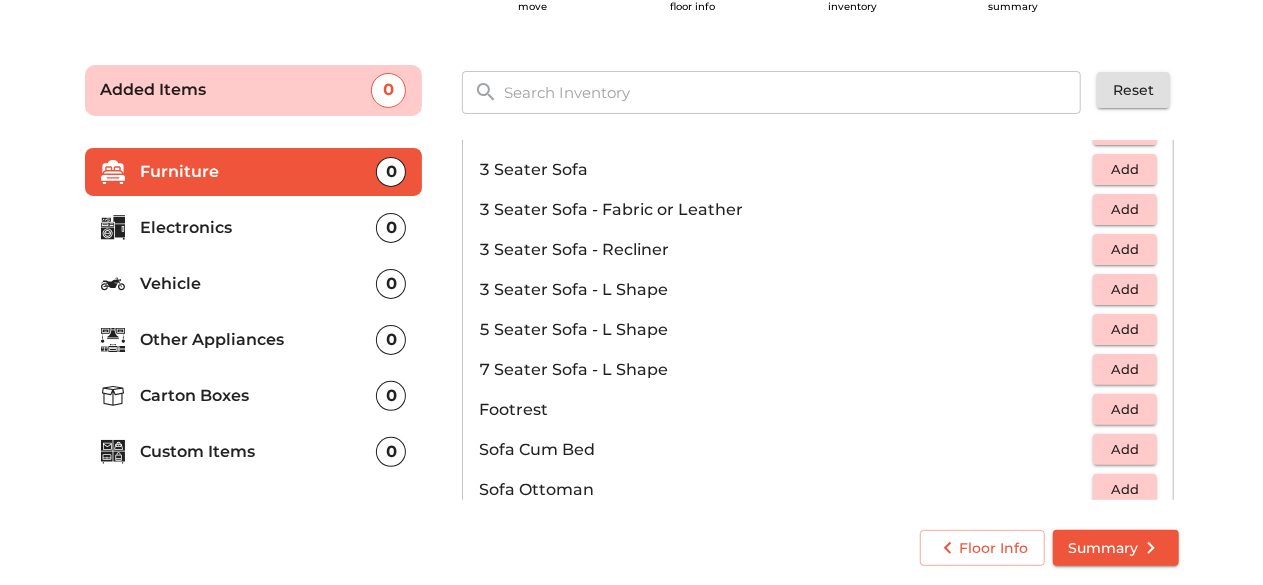 scroll, scrollTop: 400, scrollLeft: 0, axis: vertical 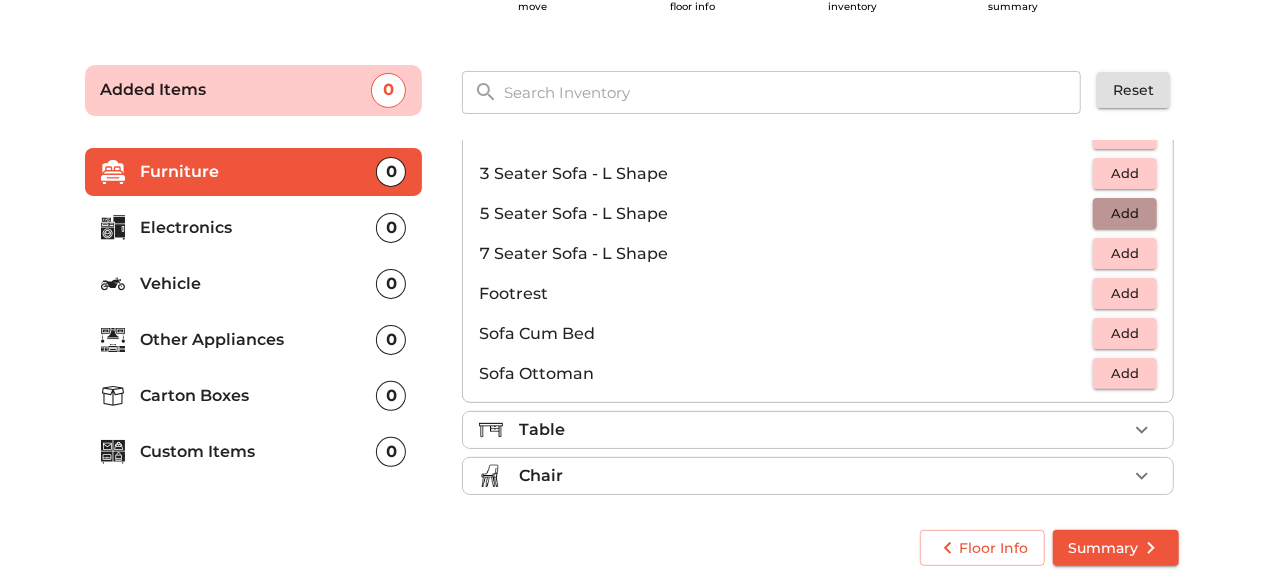 click on "Add" at bounding box center [1125, 213] 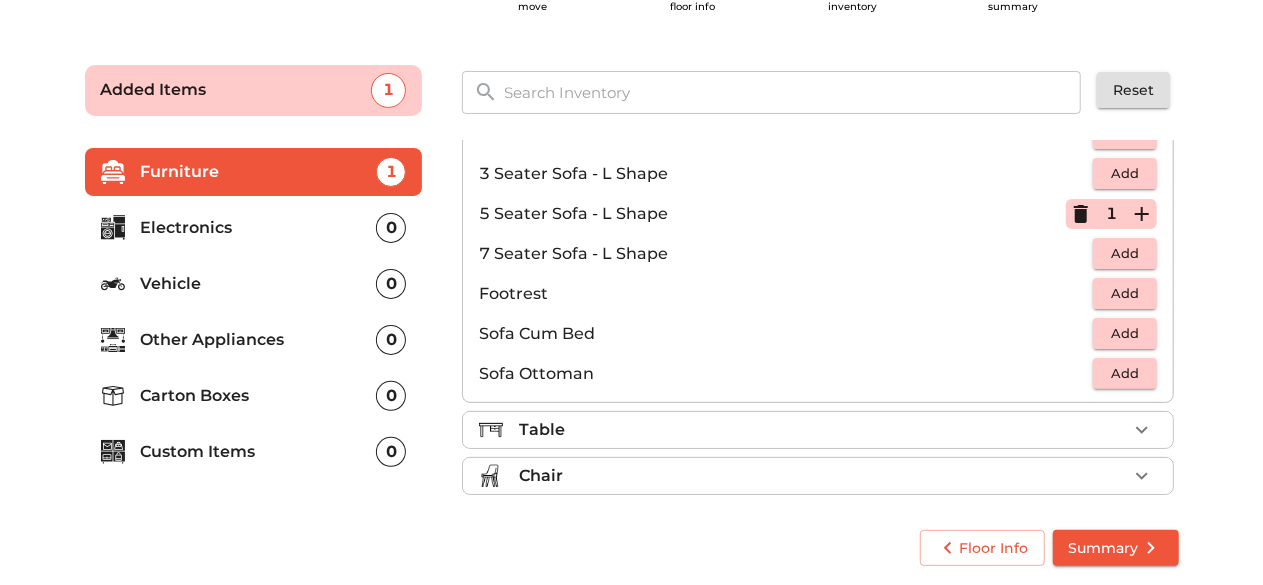 scroll, scrollTop: 500, scrollLeft: 0, axis: vertical 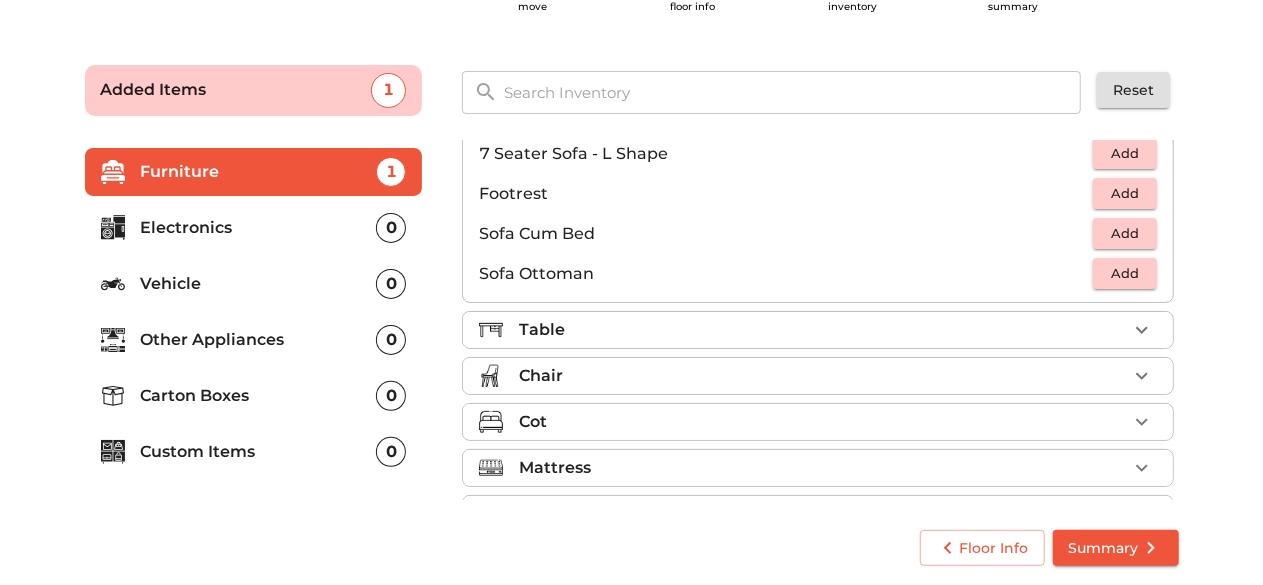 click on "Table" at bounding box center (823, 330) 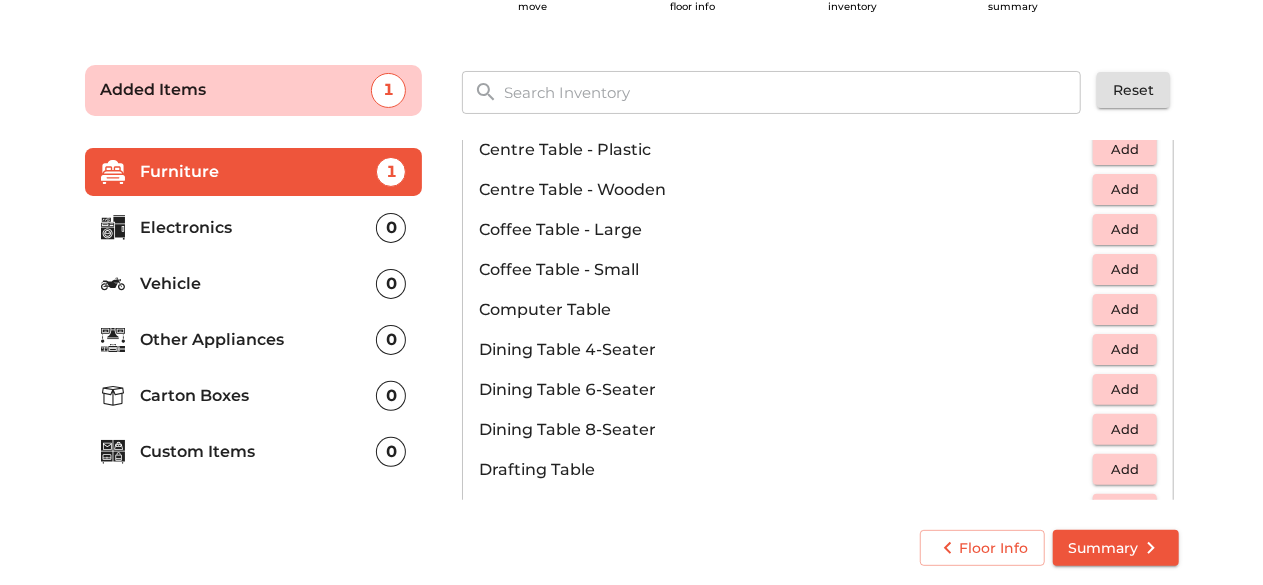 scroll, scrollTop: 200, scrollLeft: 0, axis: vertical 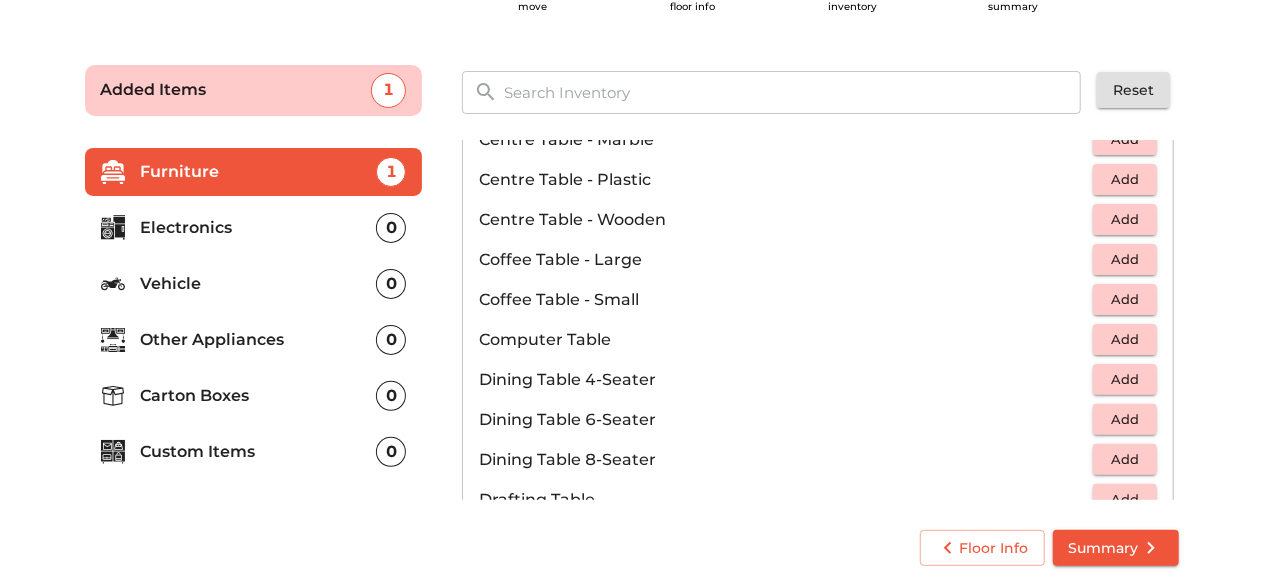 click on "Add" at bounding box center [1125, 339] 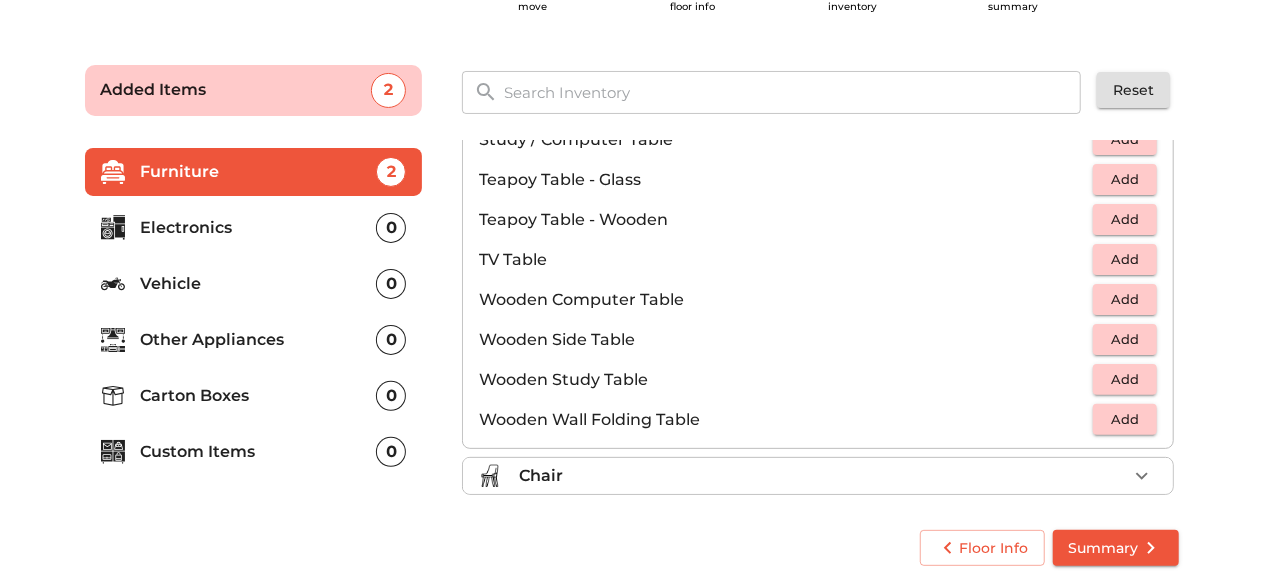 scroll, scrollTop: 1390, scrollLeft: 0, axis: vertical 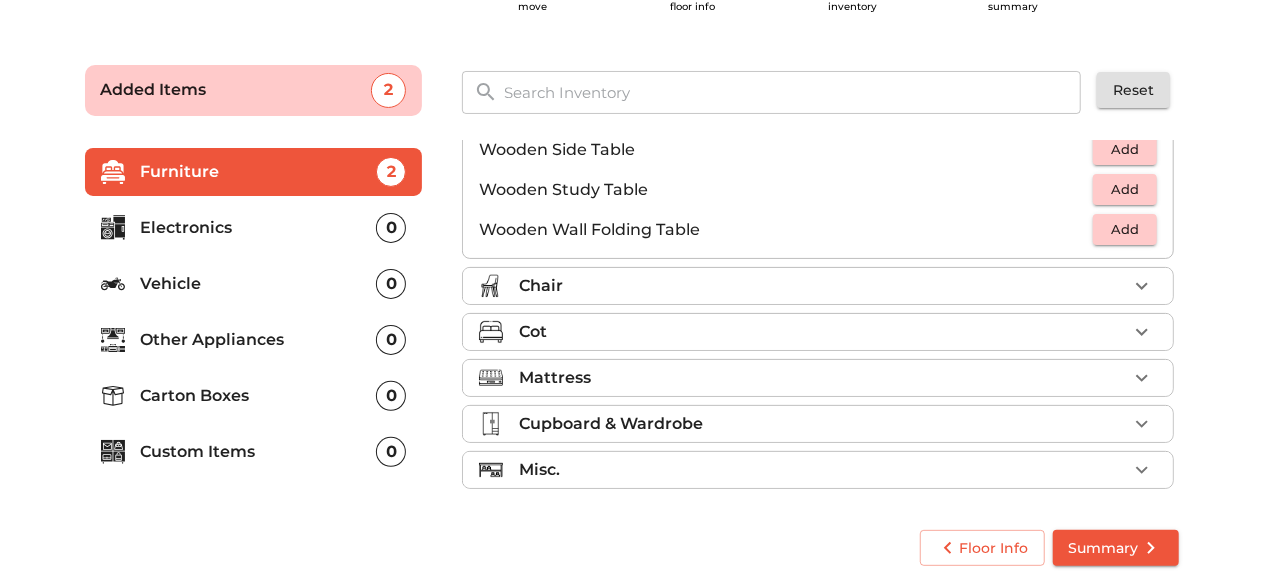 click 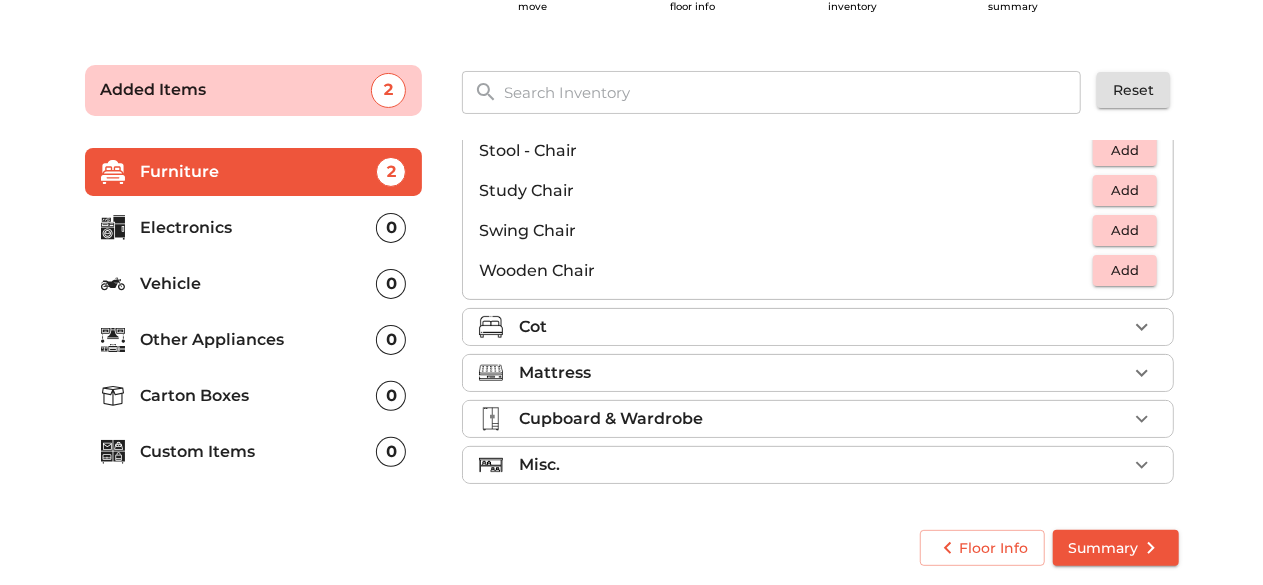 scroll, scrollTop: 830, scrollLeft: 0, axis: vertical 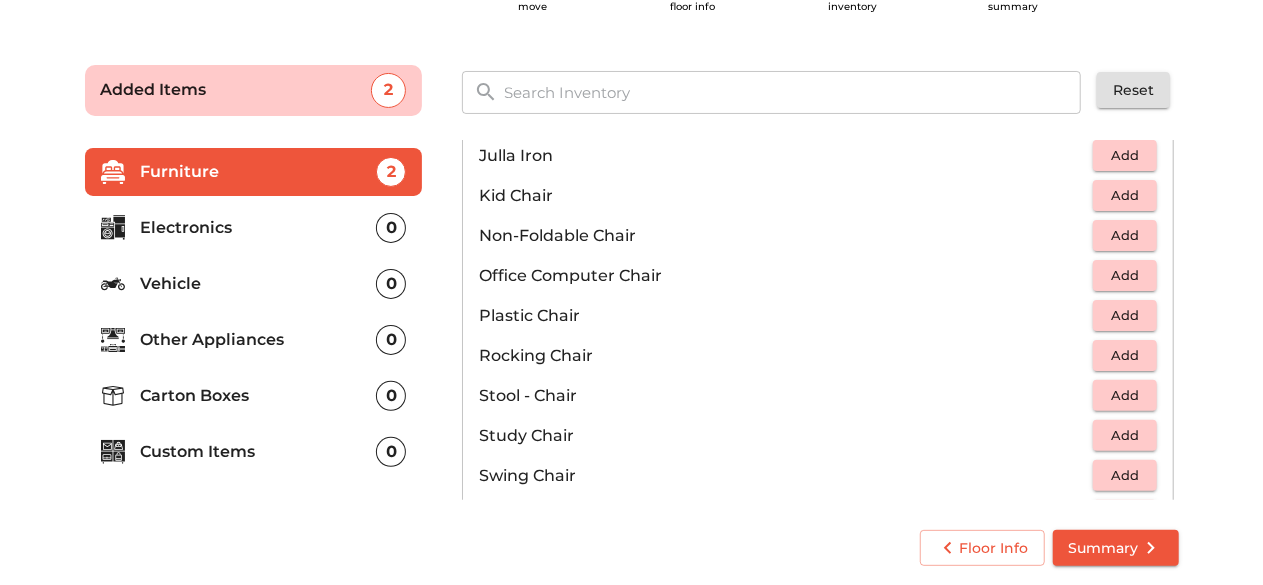 click on "Office Computer Chair" at bounding box center (786, 276) 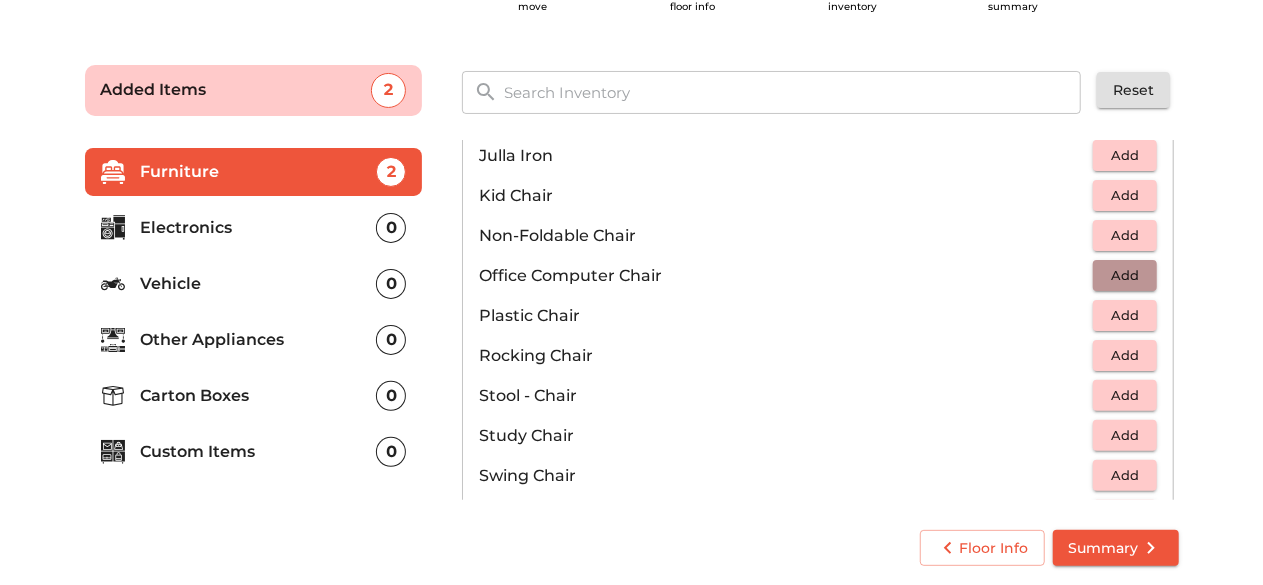 click on "Add" at bounding box center (1125, 275) 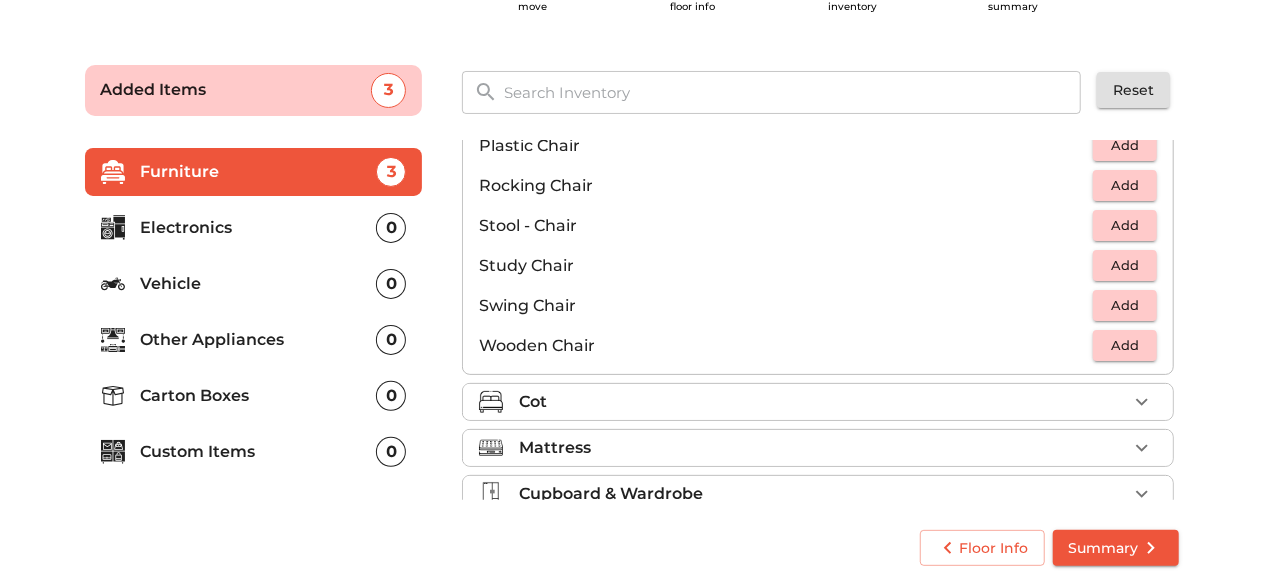 scroll, scrollTop: 830, scrollLeft: 0, axis: vertical 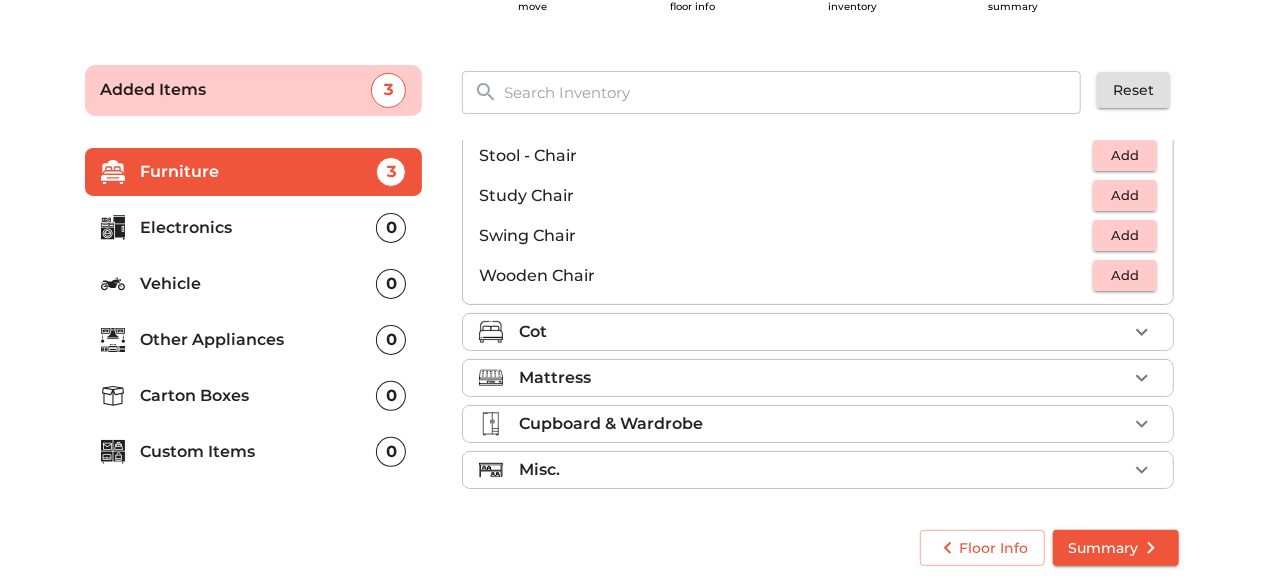 click on "Cot" at bounding box center [823, 332] 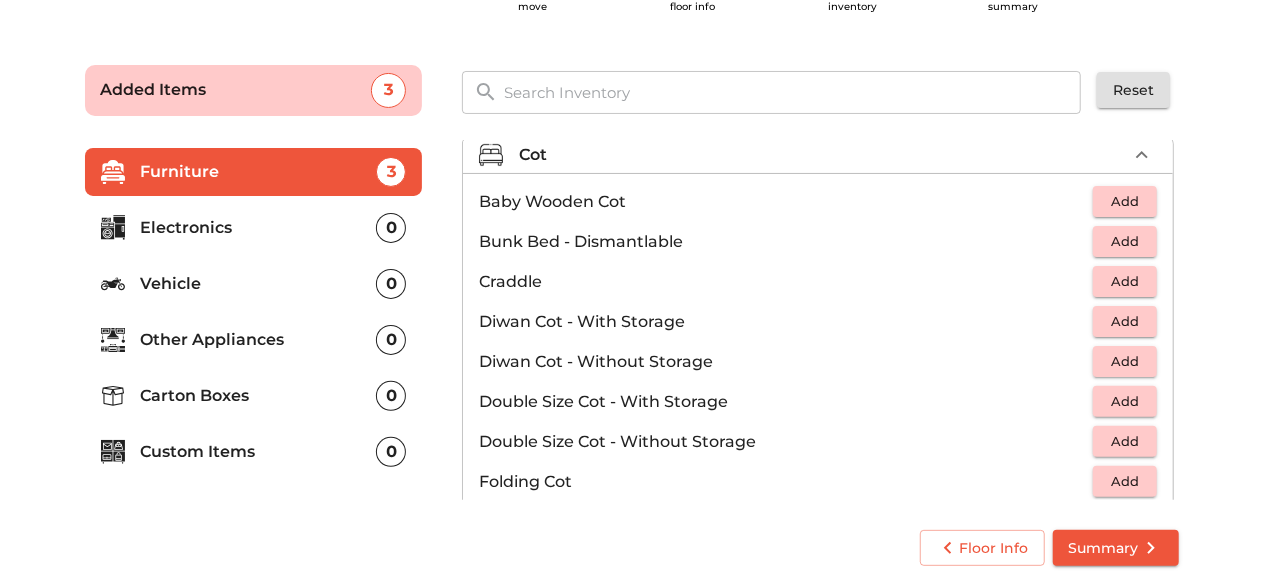 scroll, scrollTop: 142, scrollLeft: 0, axis: vertical 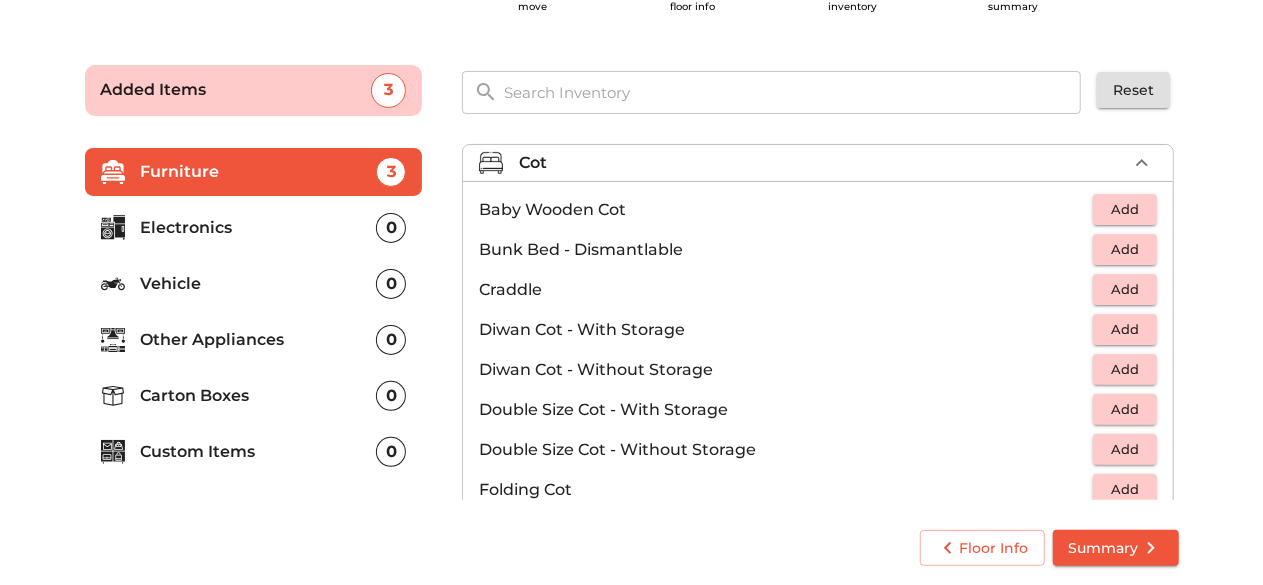 click on "Add" at bounding box center [1125, 329] 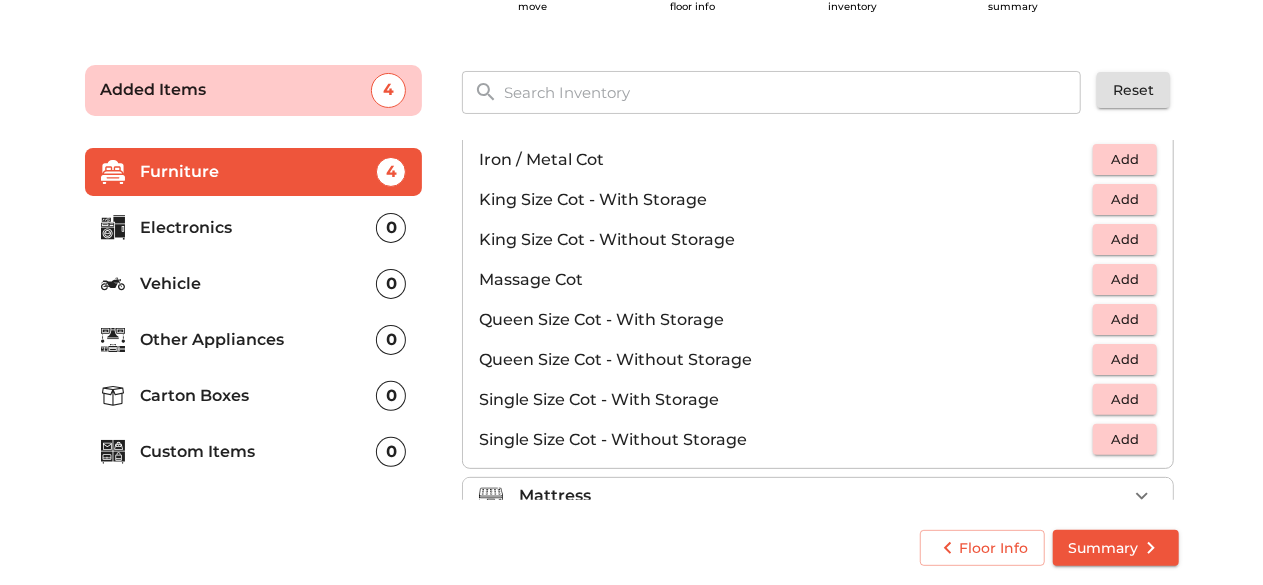 scroll, scrollTop: 542, scrollLeft: 0, axis: vertical 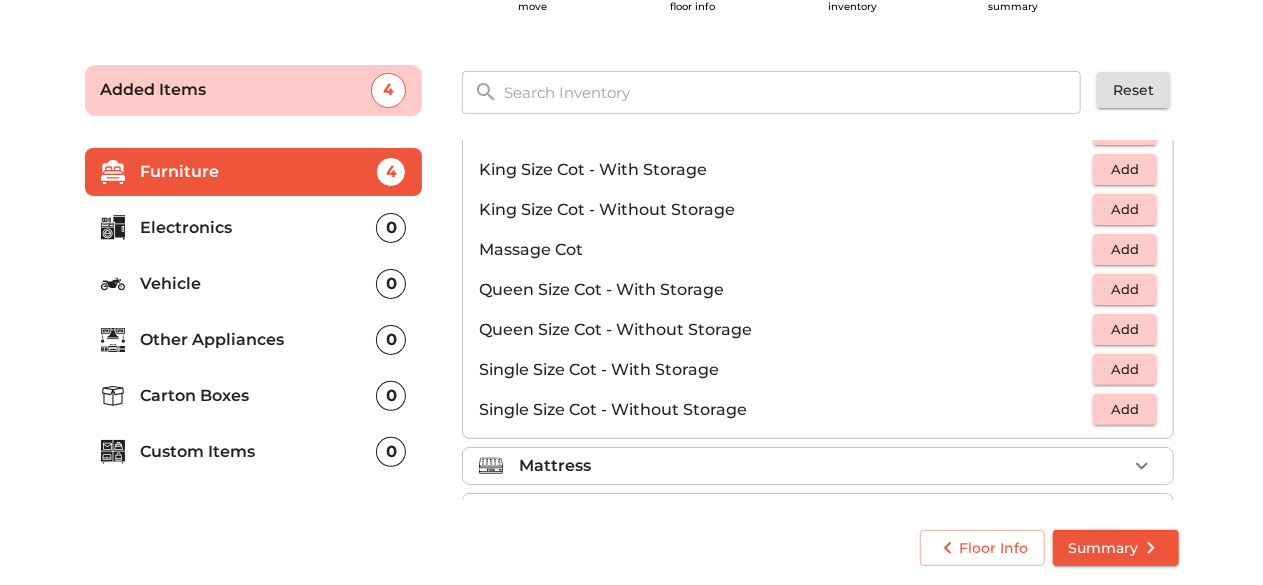 click on "Add" at bounding box center [1125, 329] 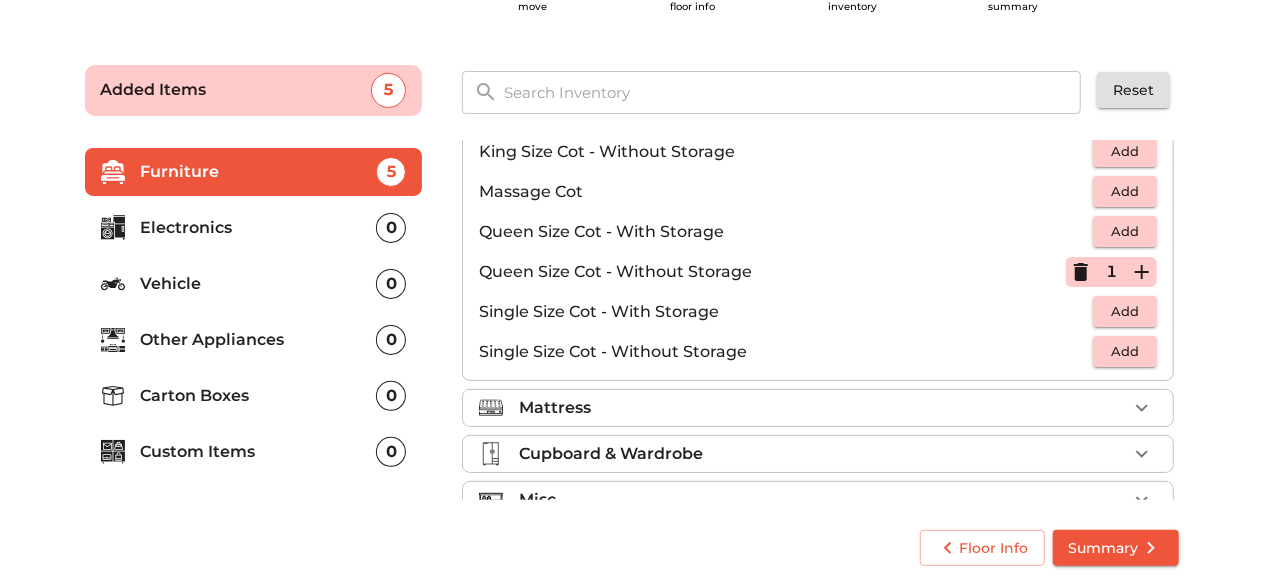 scroll, scrollTop: 630, scrollLeft: 0, axis: vertical 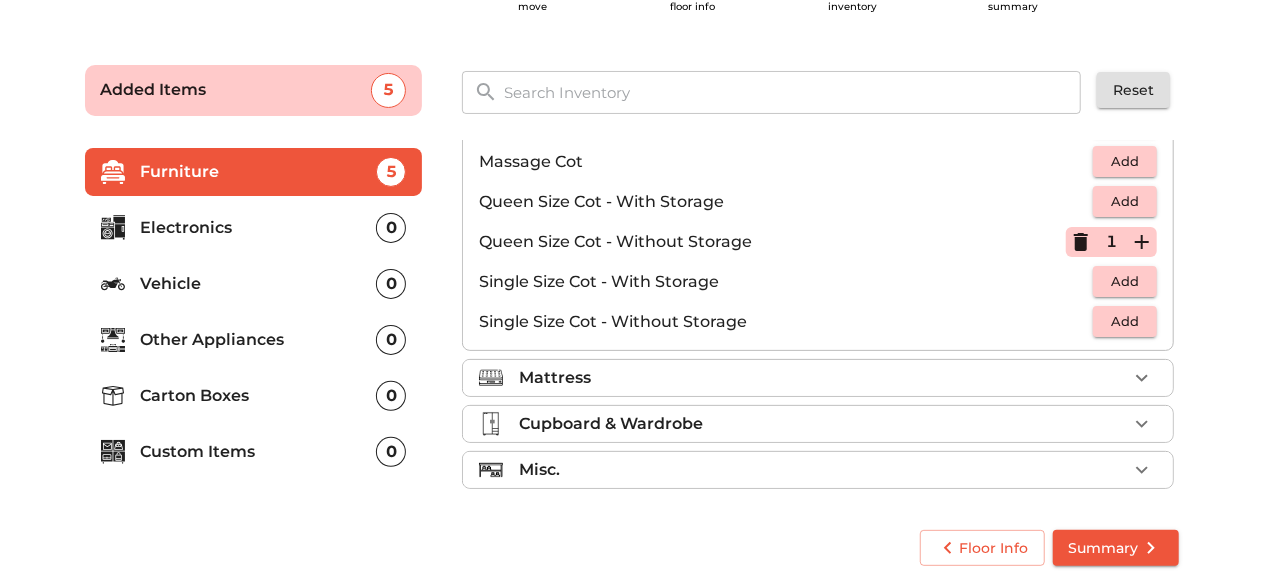 click on "Add" at bounding box center [1125, 321] 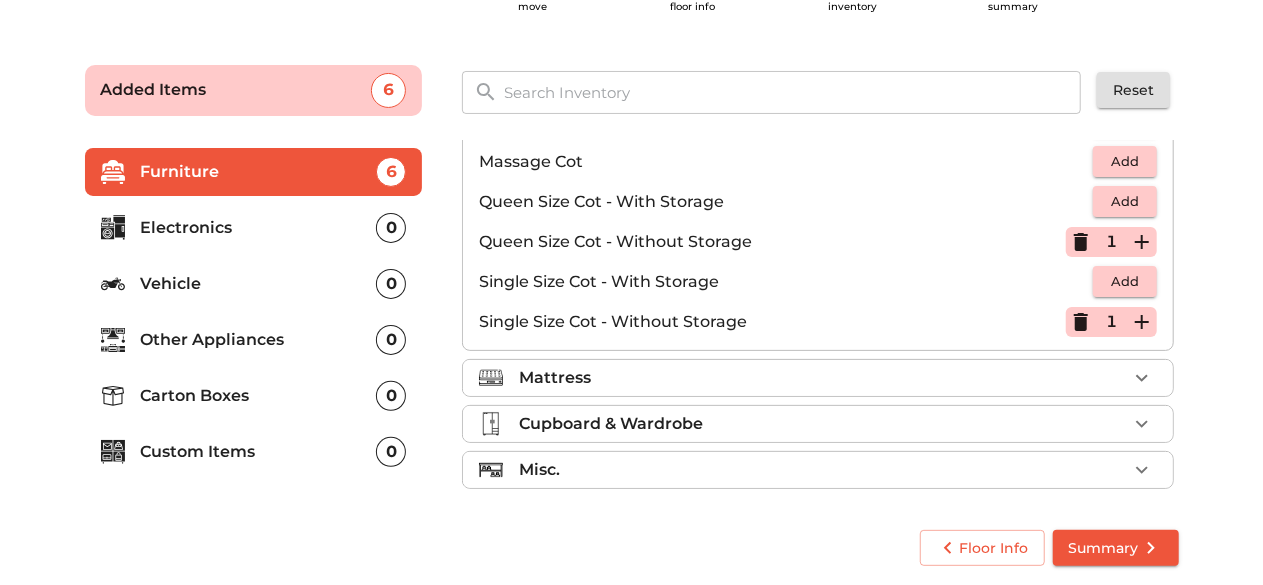 click 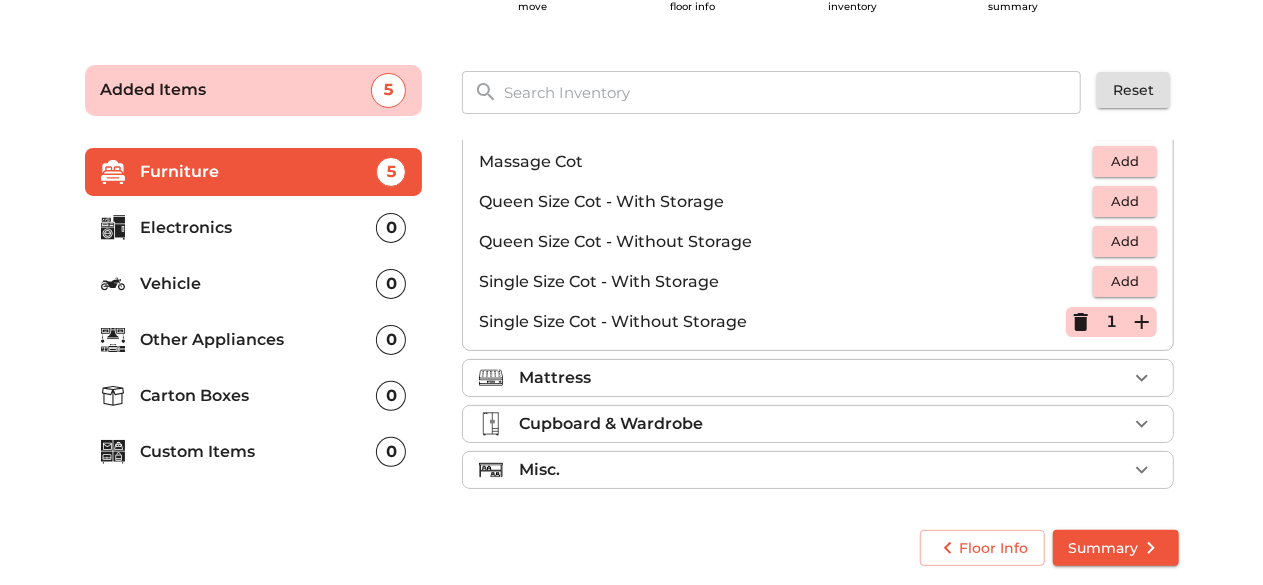 click on "Mattress" at bounding box center (823, 378) 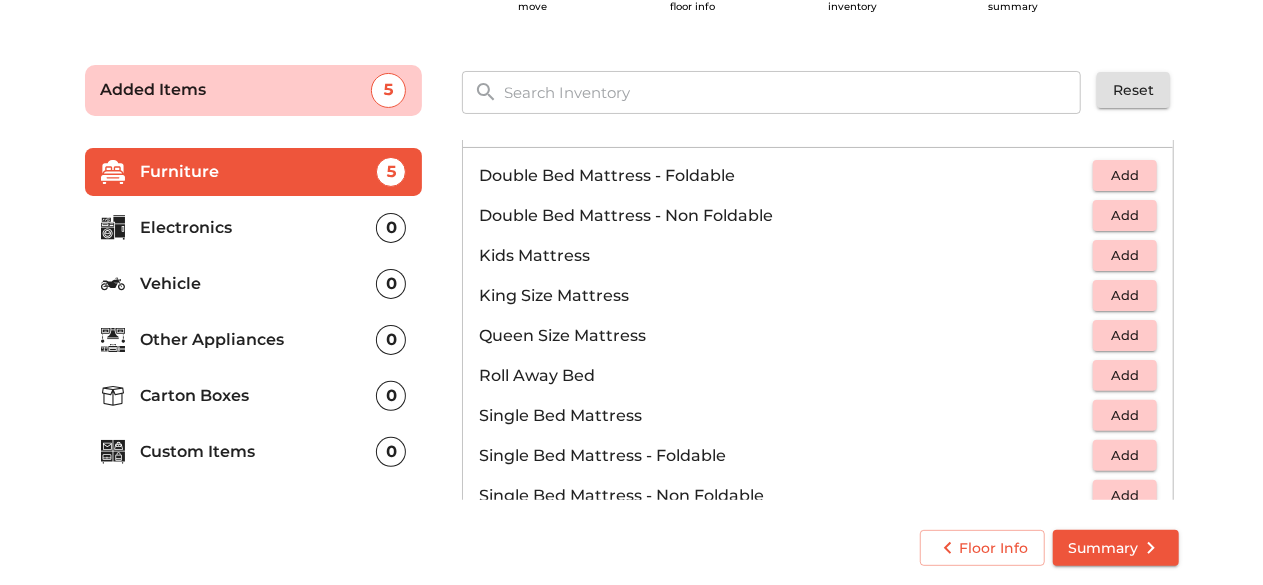 scroll, scrollTop: 322, scrollLeft: 0, axis: vertical 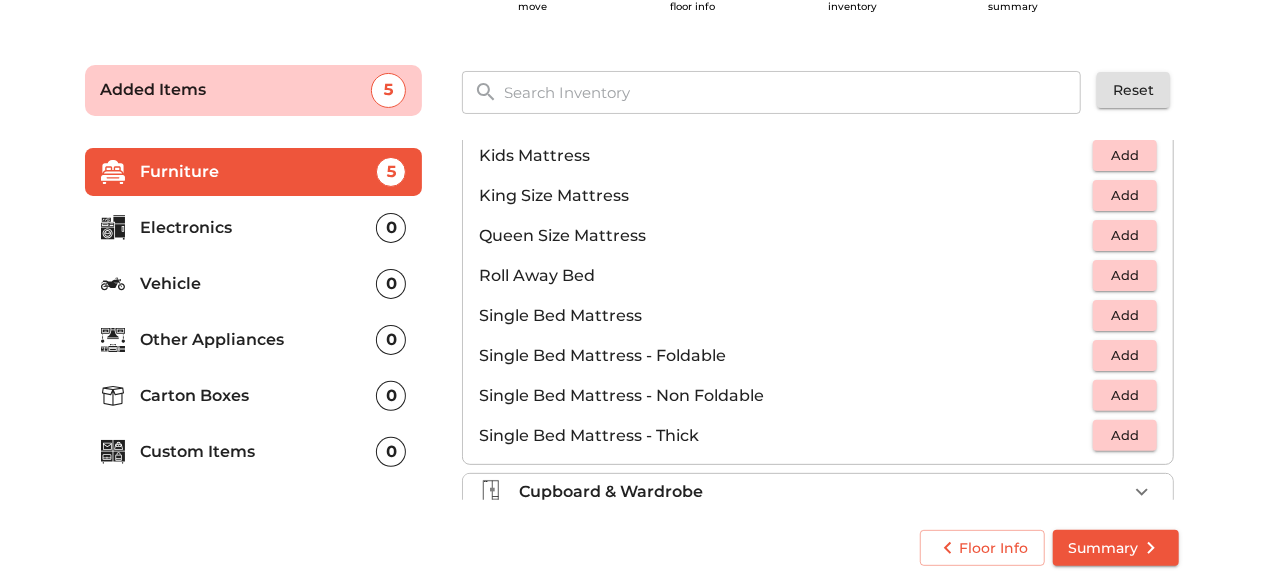 click on "Add" at bounding box center (1125, 315) 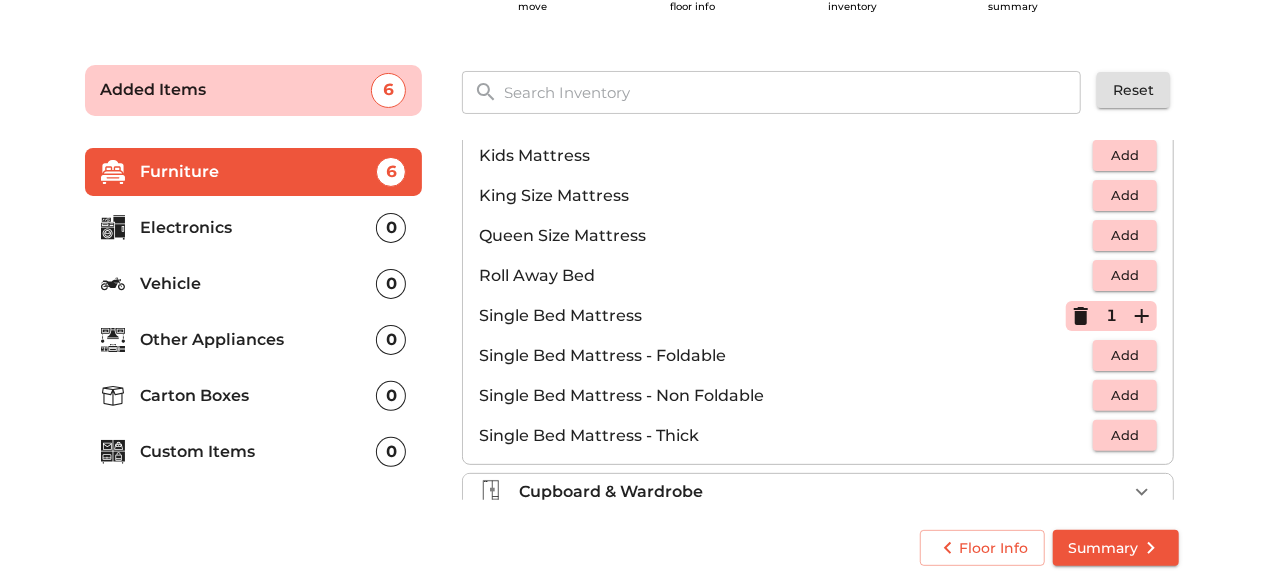 scroll, scrollTop: 390, scrollLeft: 0, axis: vertical 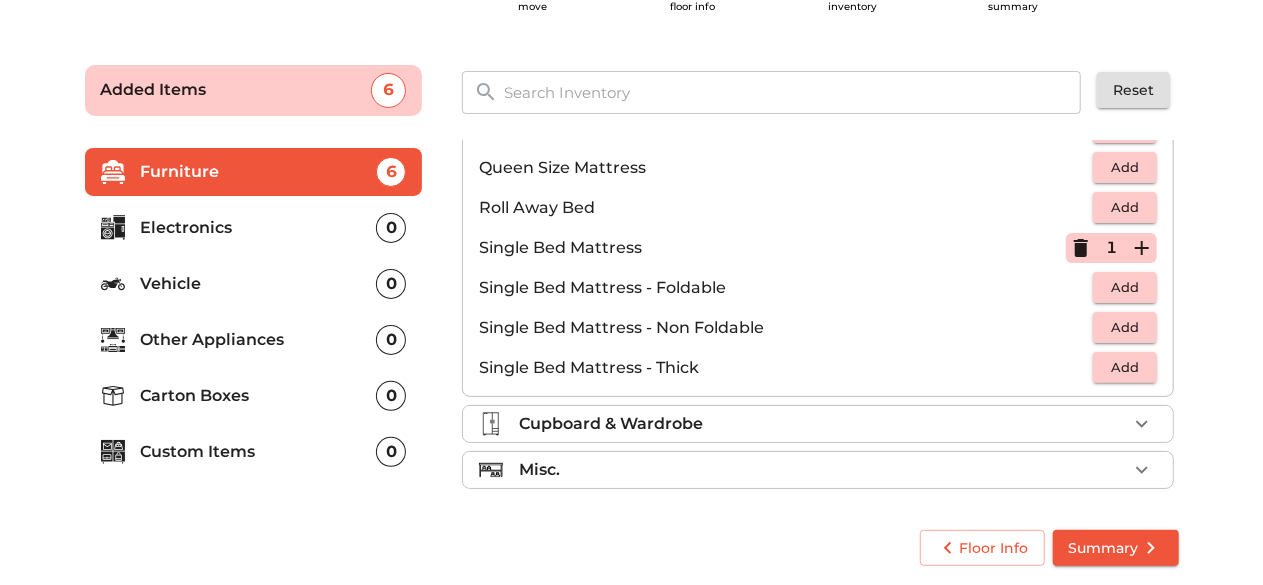 click 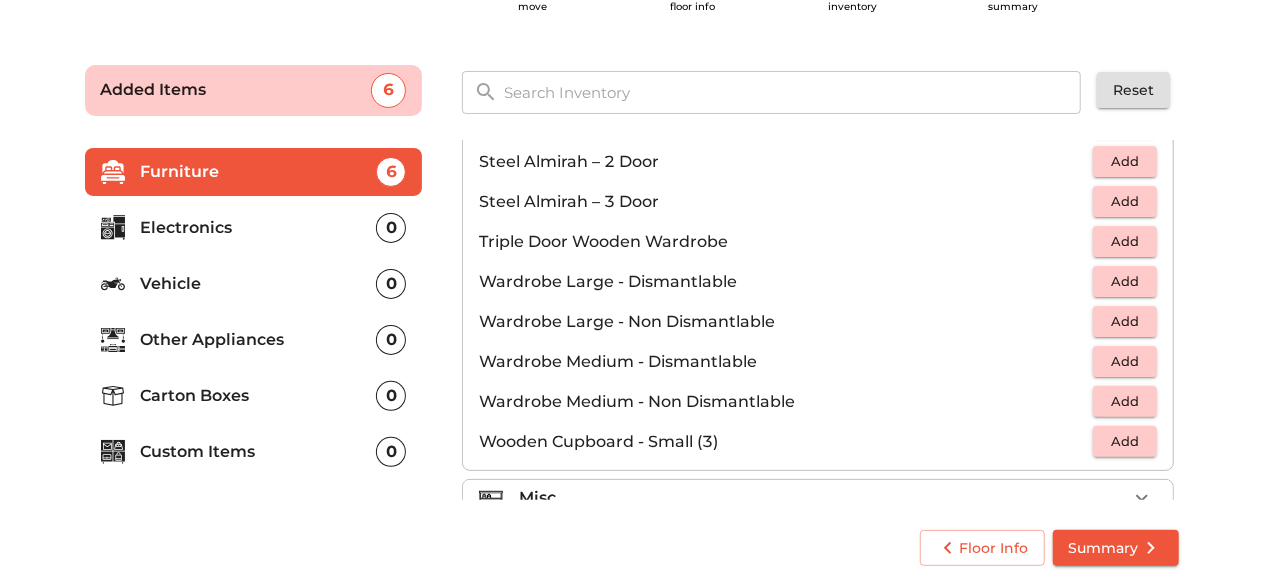 scroll, scrollTop: 670, scrollLeft: 0, axis: vertical 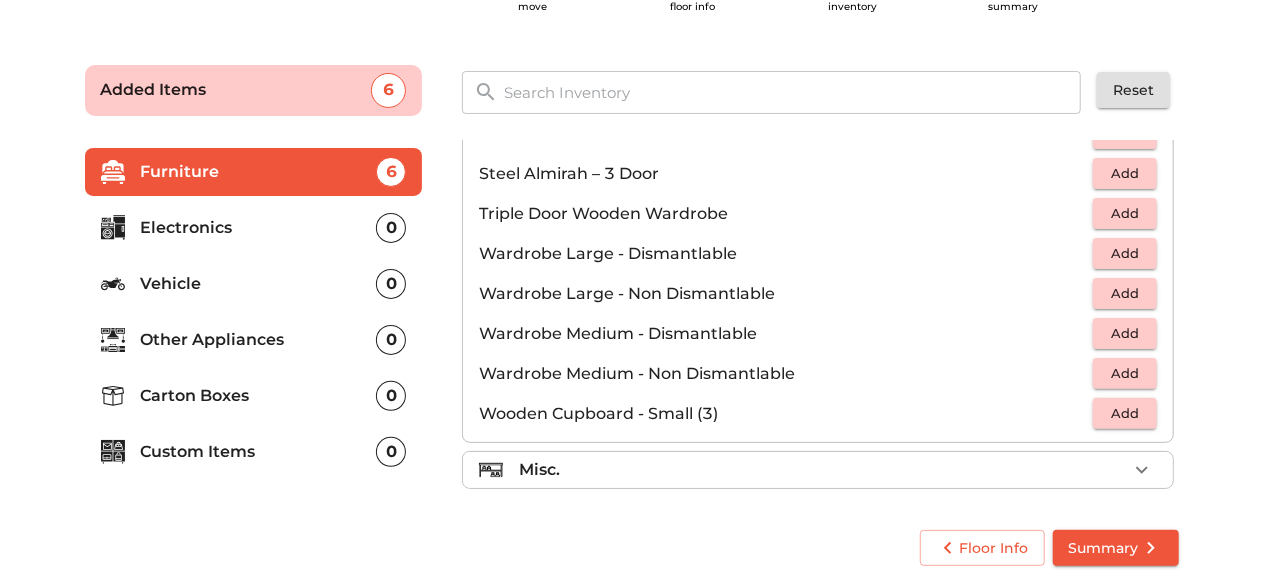 click on "Misc." at bounding box center (823, 470) 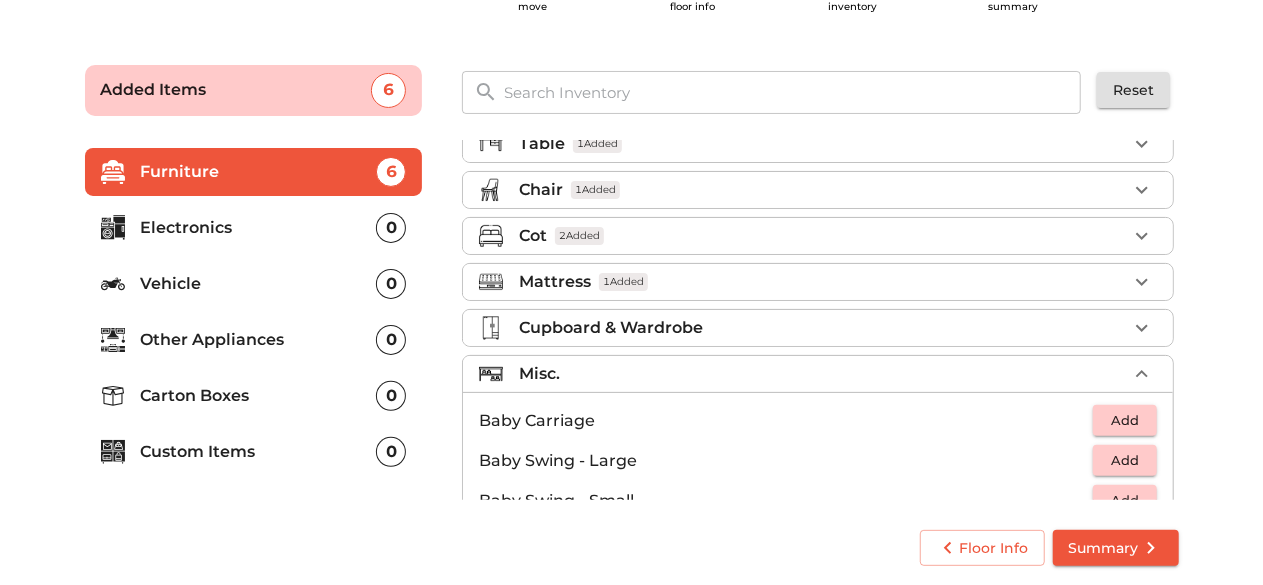 scroll, scrollTop: 0, scrollLeft: 0, axis: both 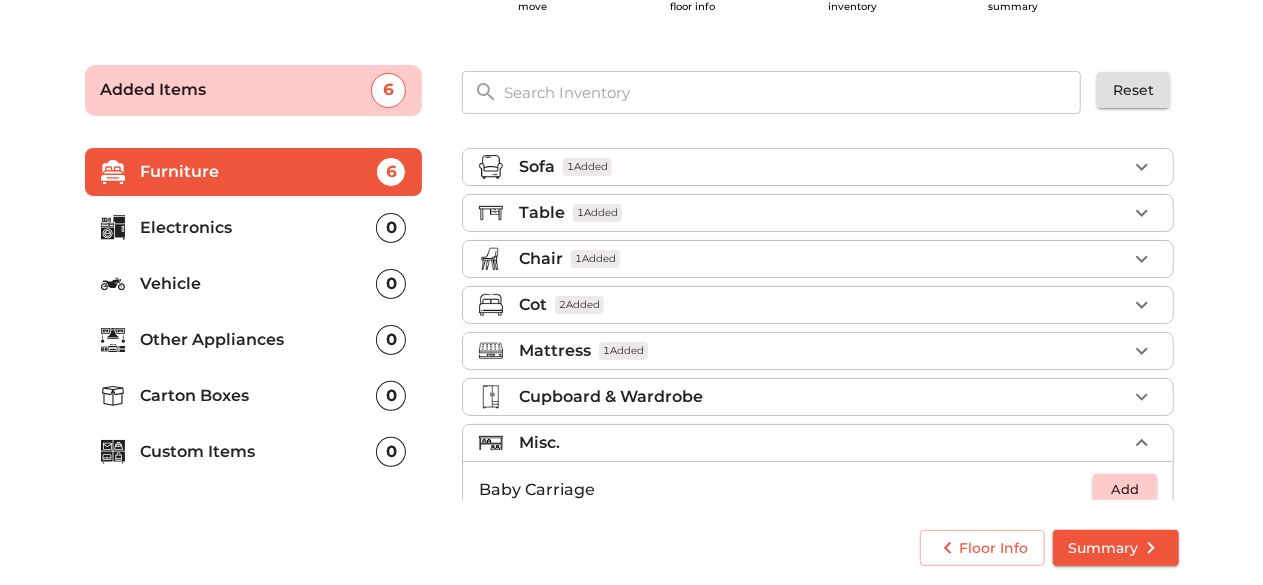 click on "Electronics" at bounding box center (259, 228) 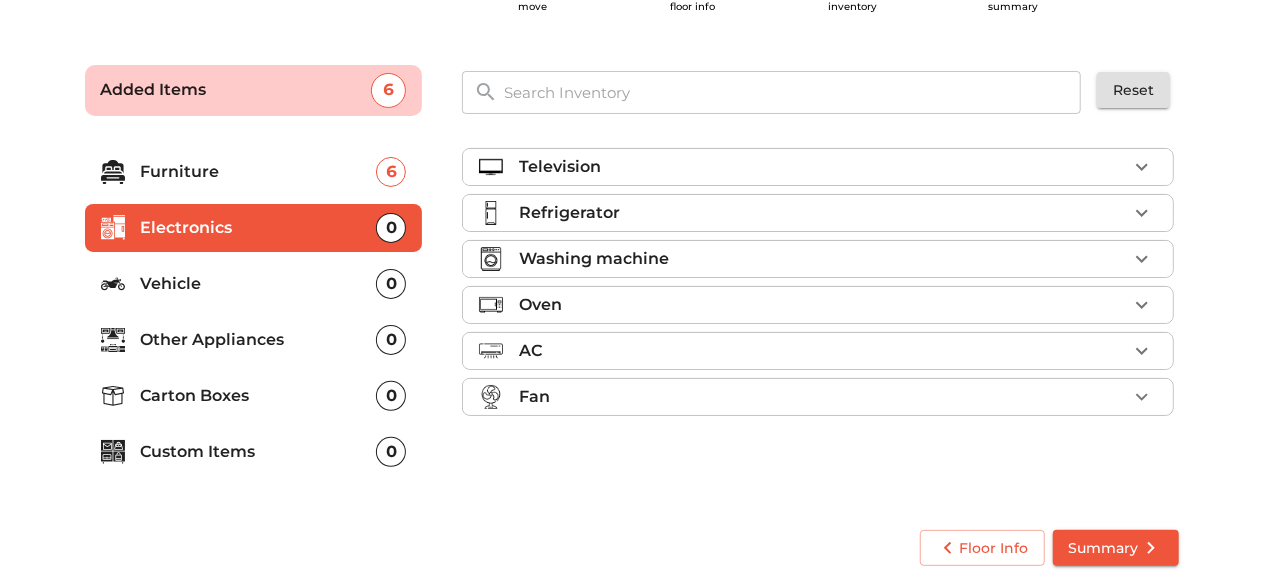 click on "Television" at bounding box center (823, 167) 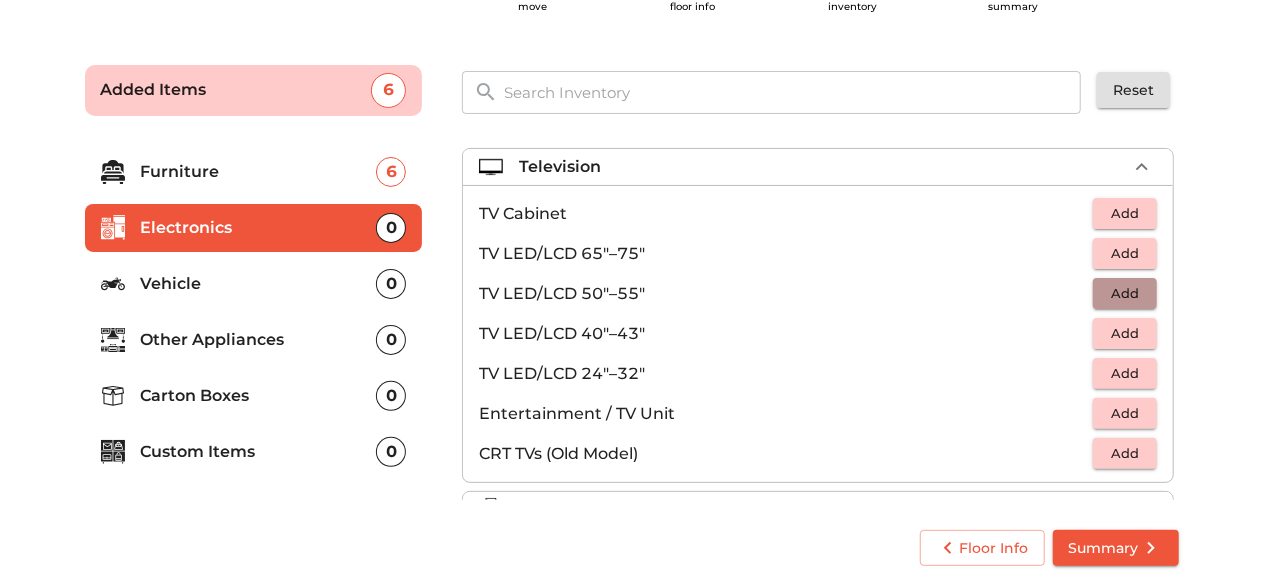 click on "Add" at bounding box center [1125, 293] 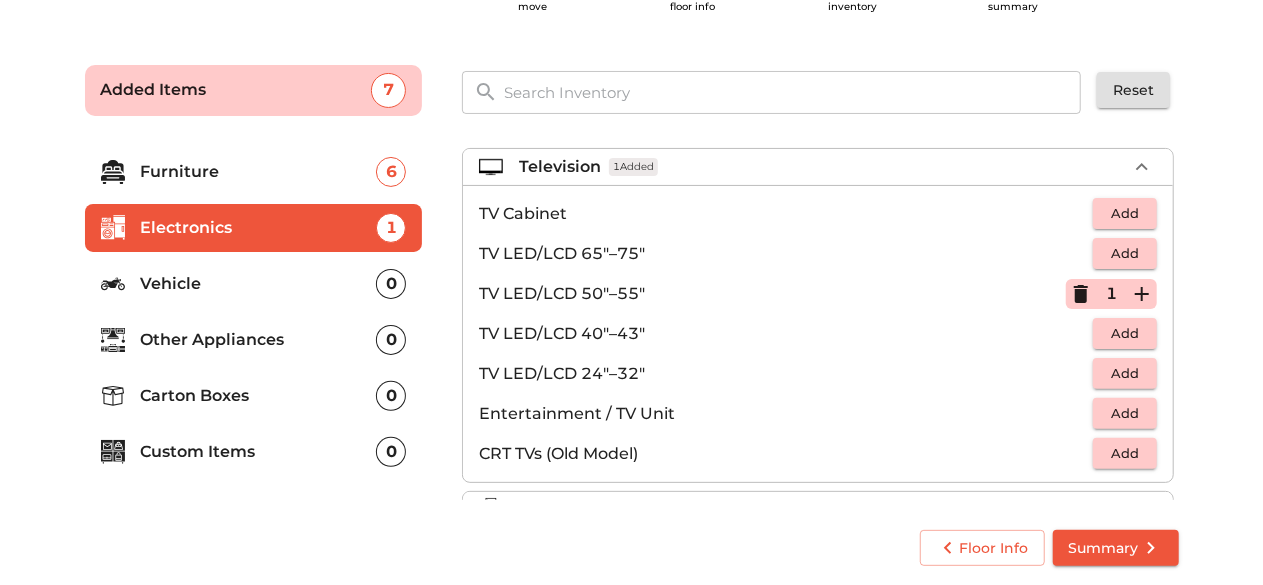 click on "Vehicle" at bounding box center [259, 284] 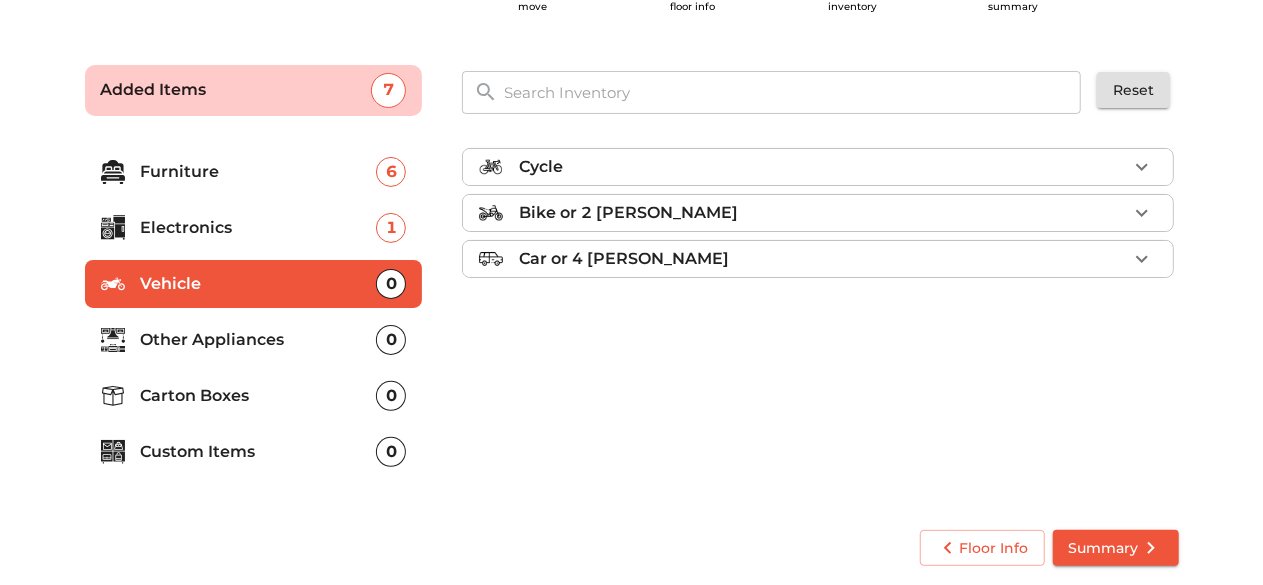 click on "Other Appliances" at bounding box center [259, 340] 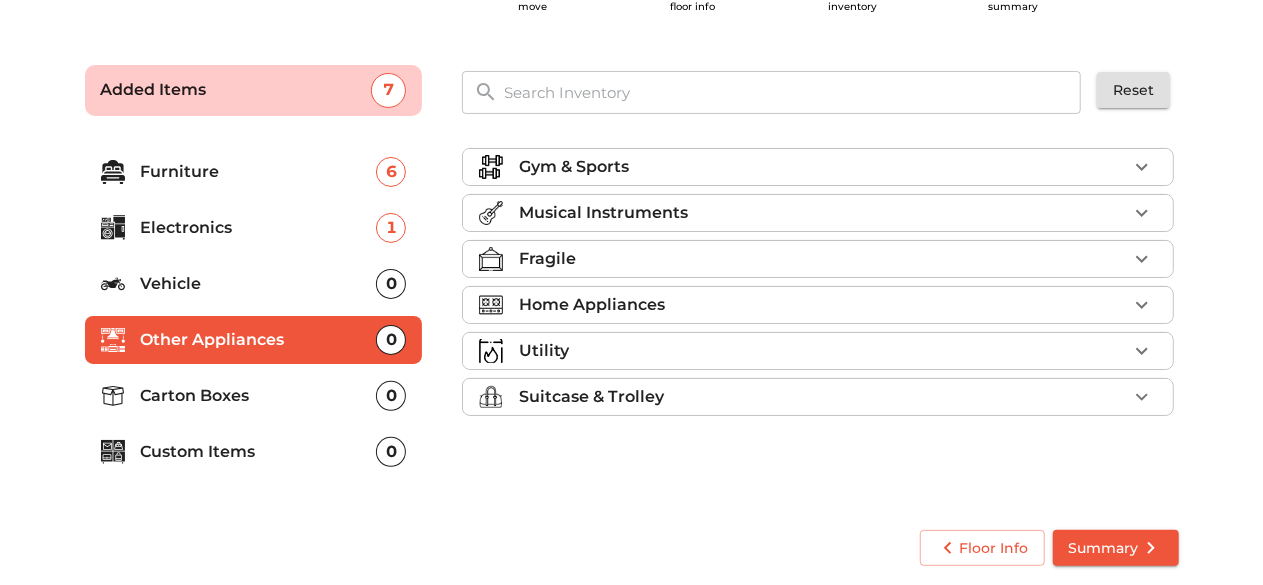 click on "Vehicle 0" at bounding box center [254, 284] 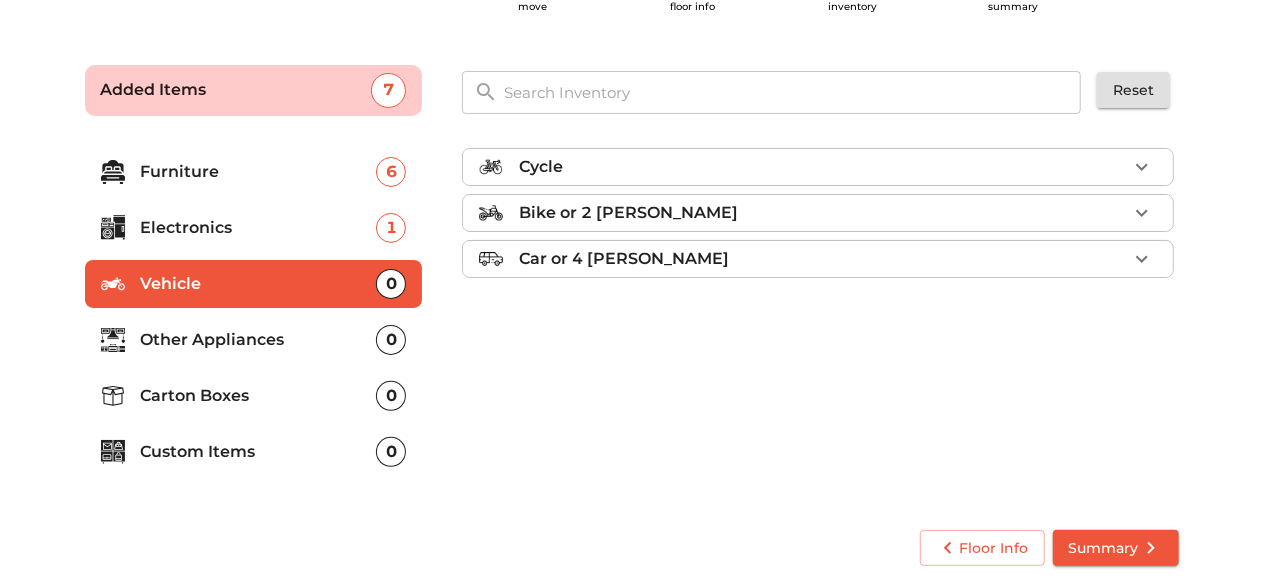 click on "Other Appliances" at bounding box center (259, 340) 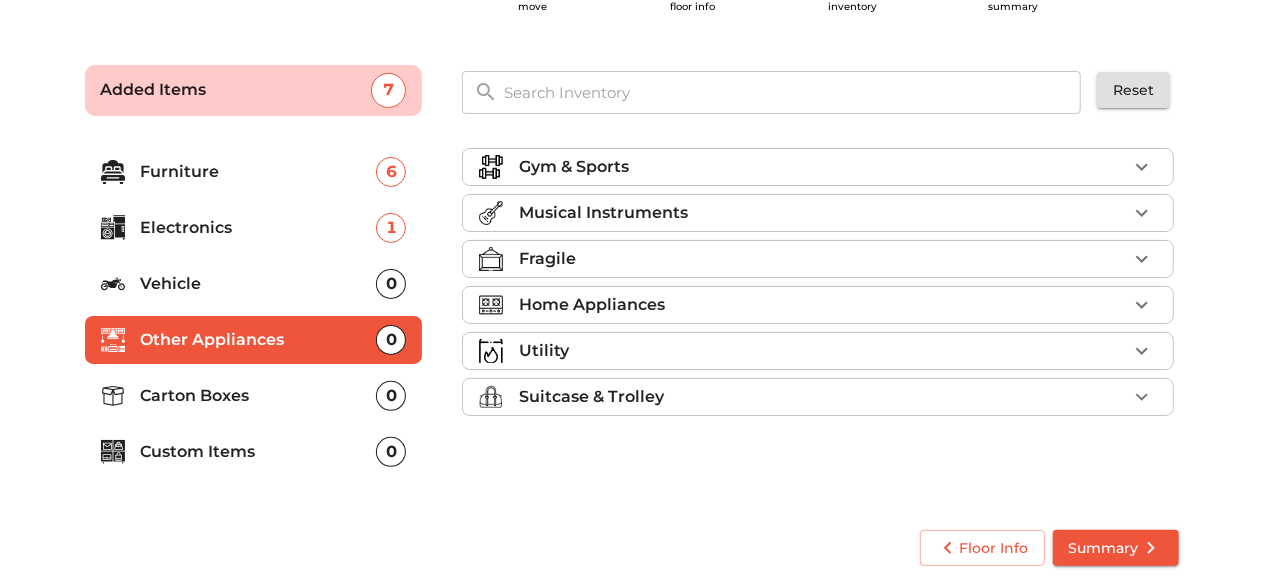 click on "Vehicle" at bounding box center [259, 284] 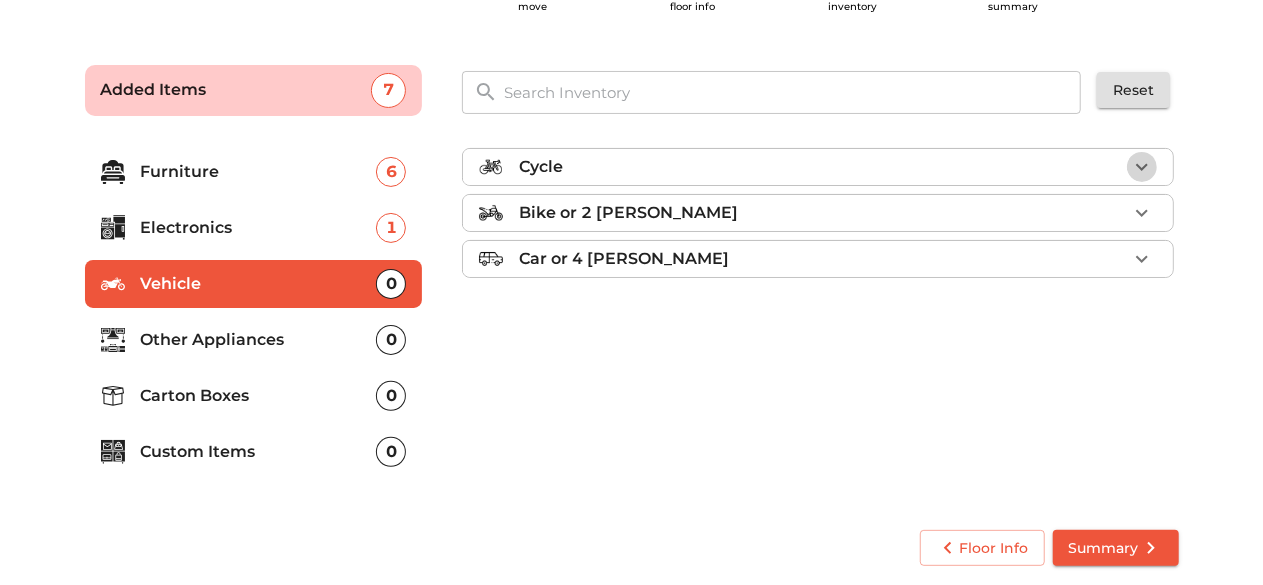 click 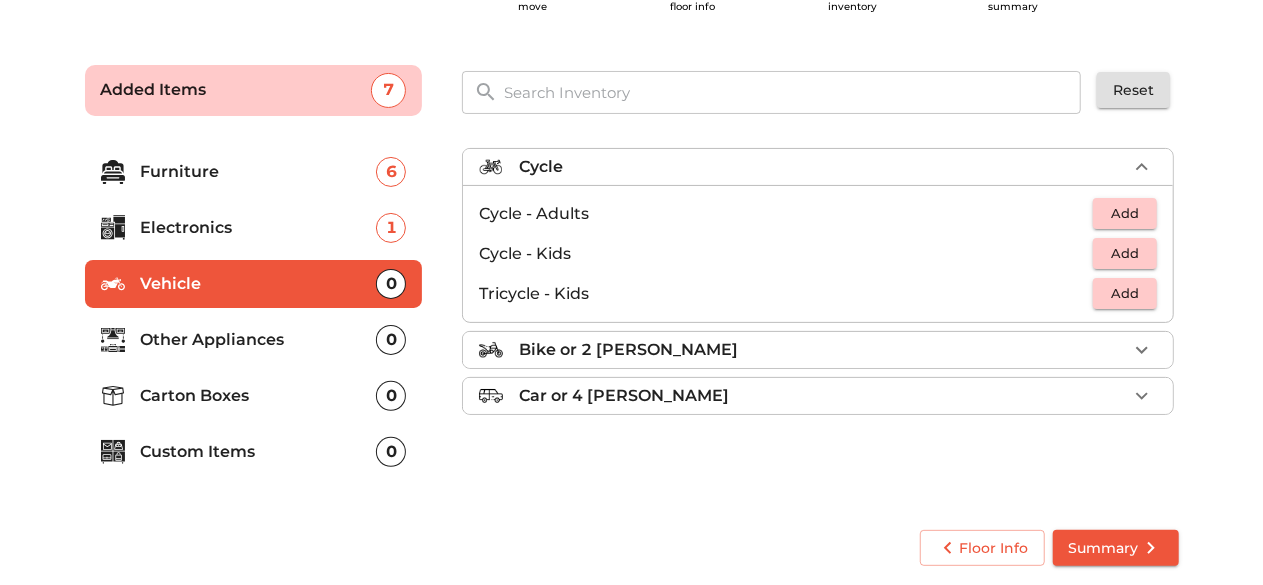 click on "Cycle - Adults" at bounding box center [786, 214] 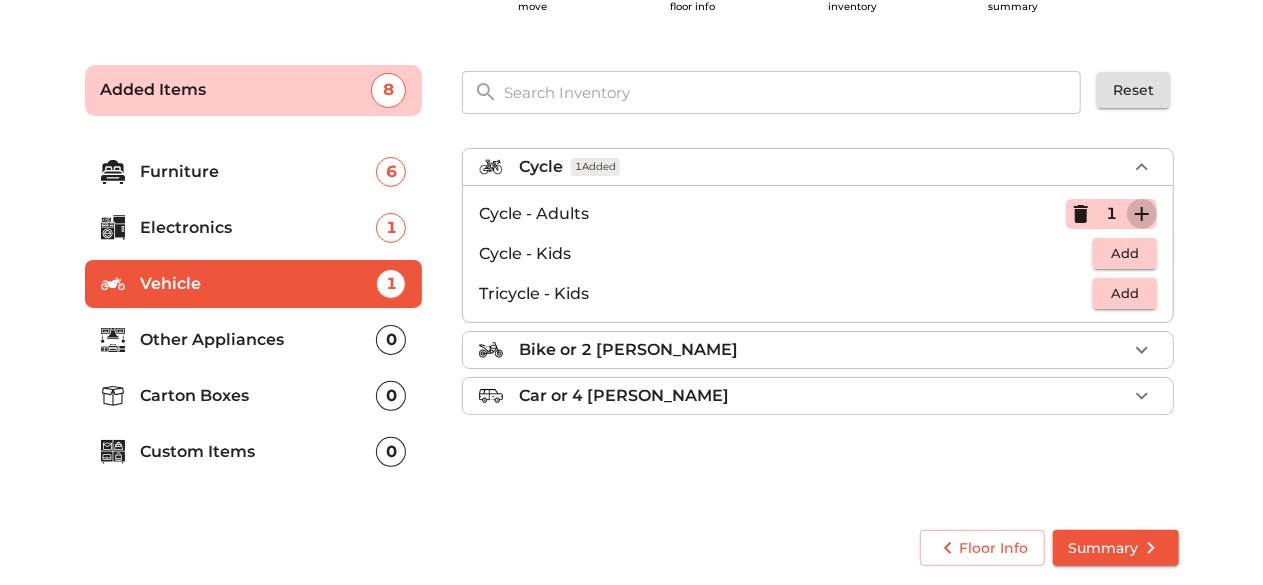 click 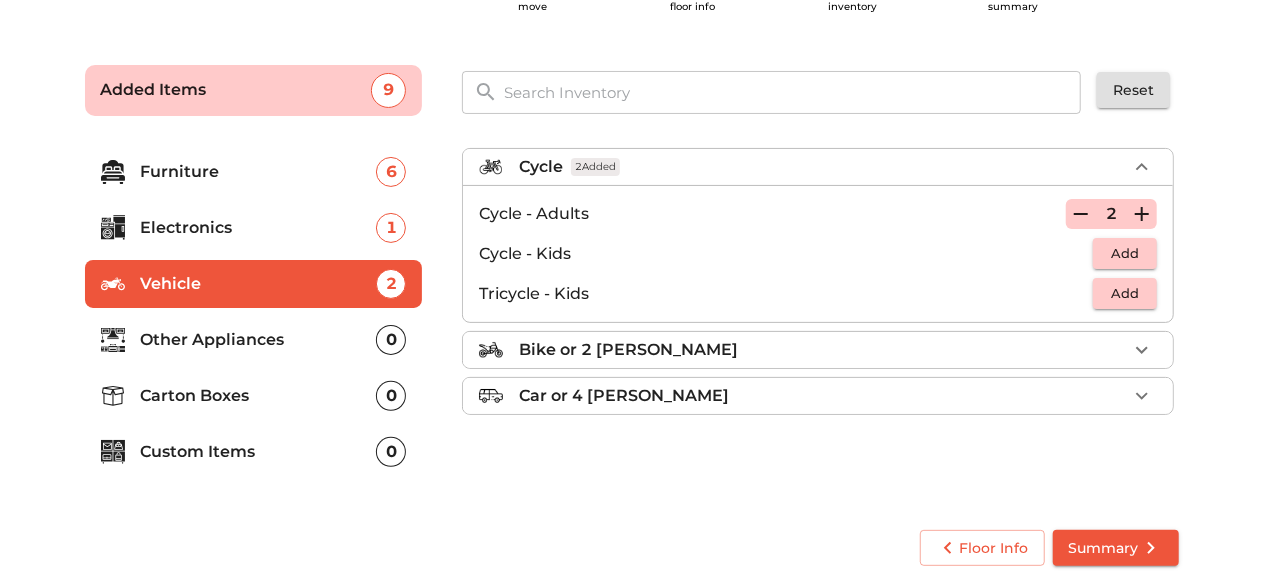 click on "Other Appliances" at bounding box center [259, 340] 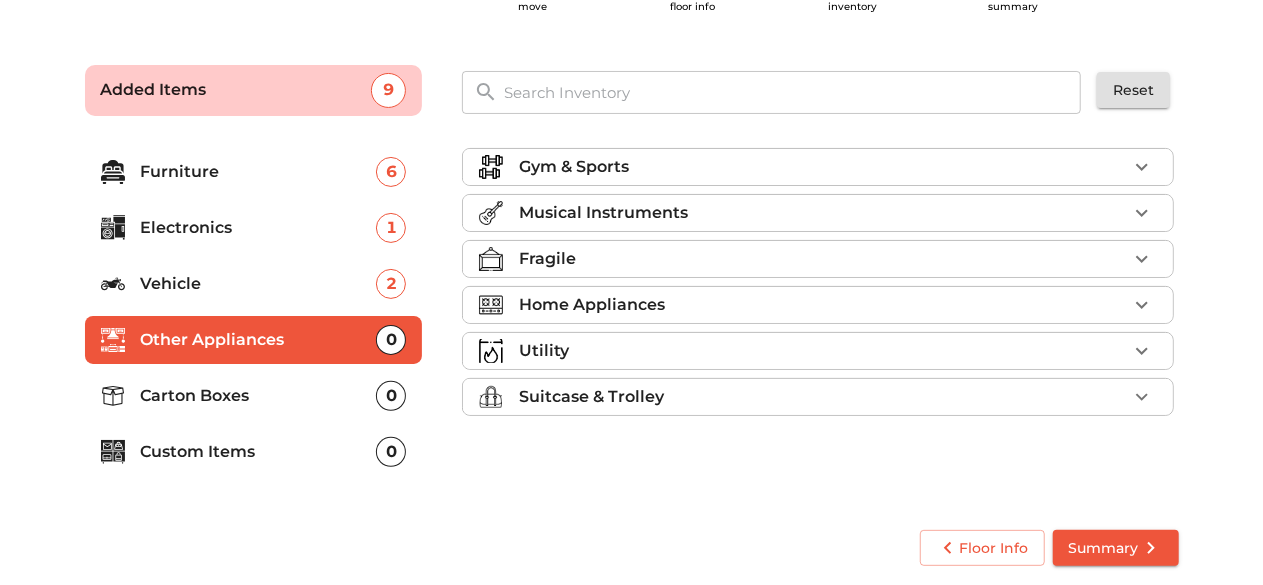 click on "Gym & Sports" at bounding box center (823, 167) 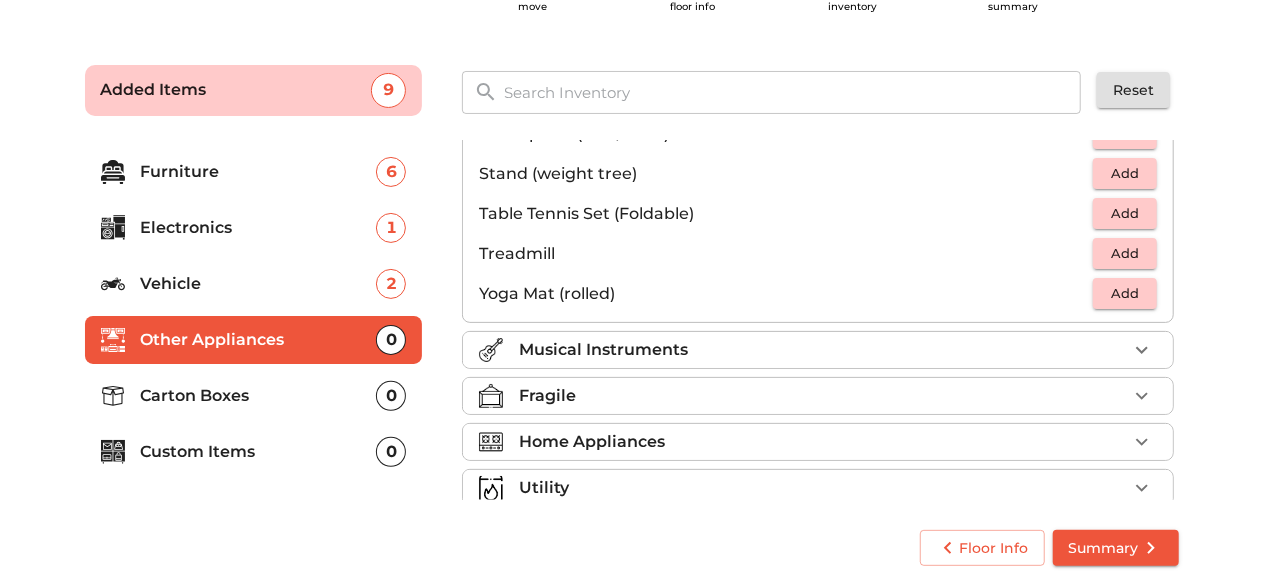 scroll, scrollTop: 664, scrollLeft: 0, axis: vertical 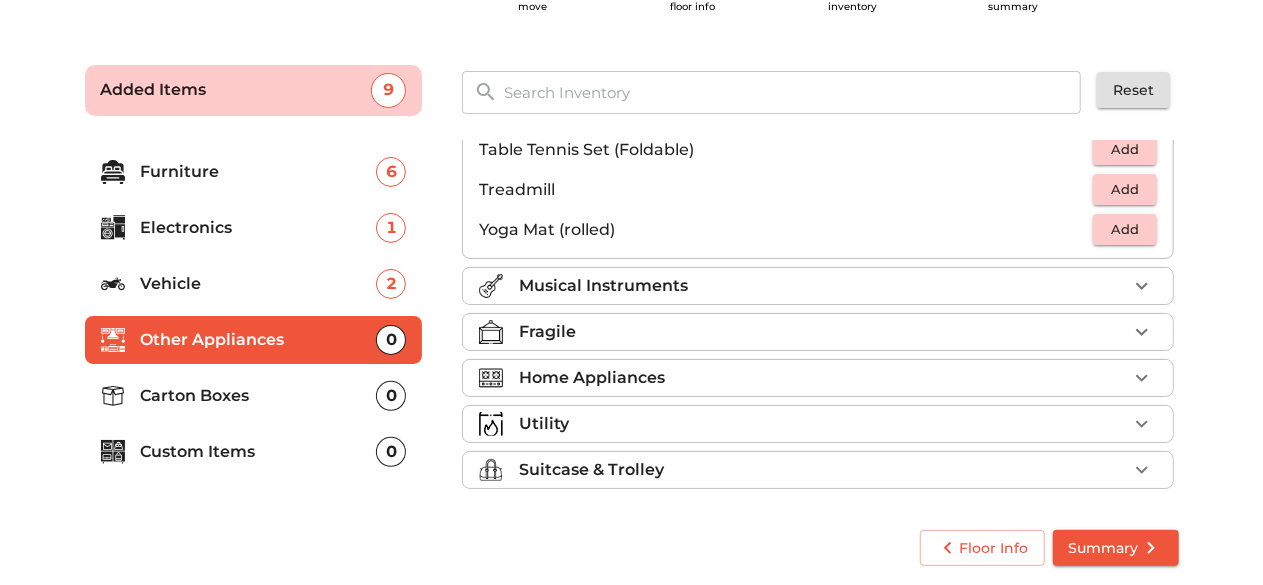 click on "Musical Instruments" at bounding box center (823, 286) 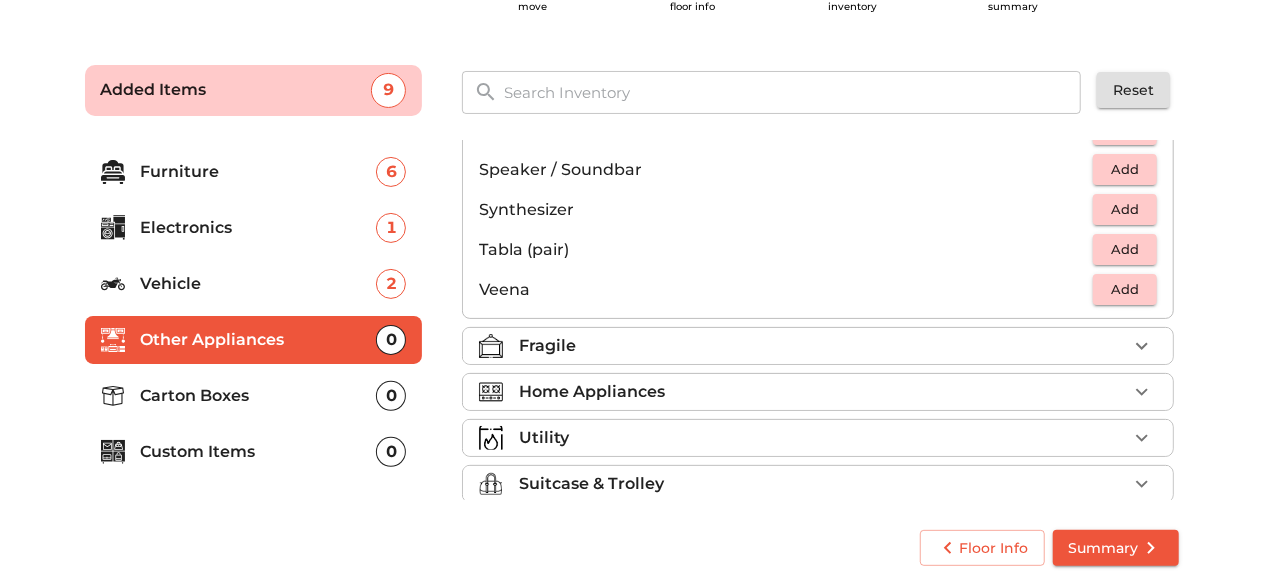 scroll, scrollTop: 704, scrollLeft: 0, axis: vertical 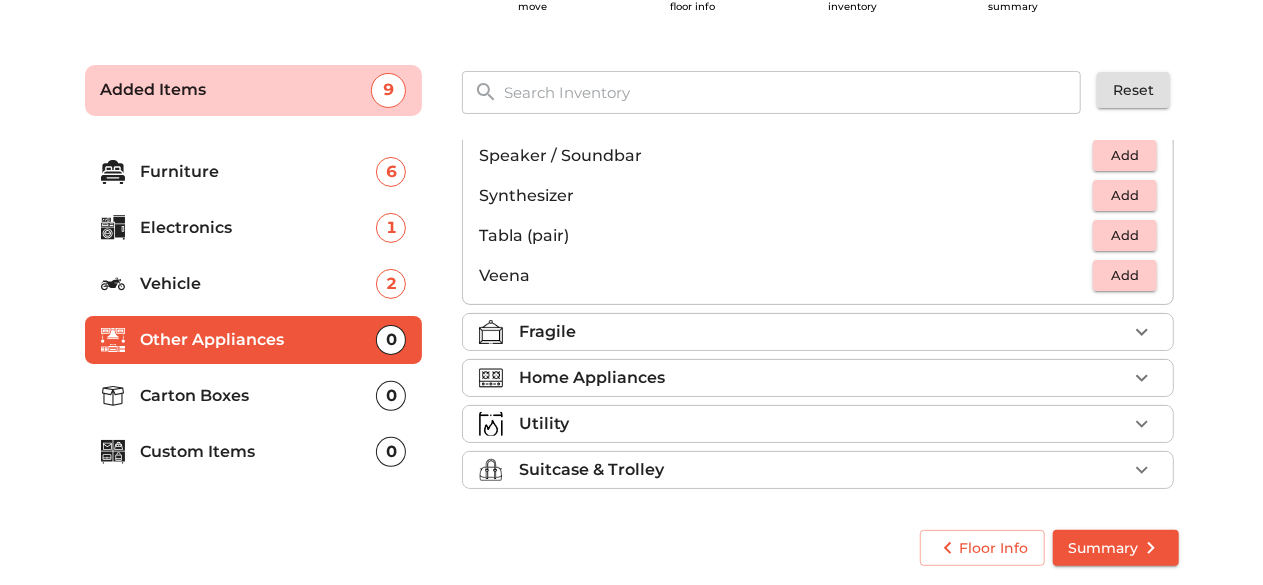 click on "Home Appliances" at bounding box center [823, 378] 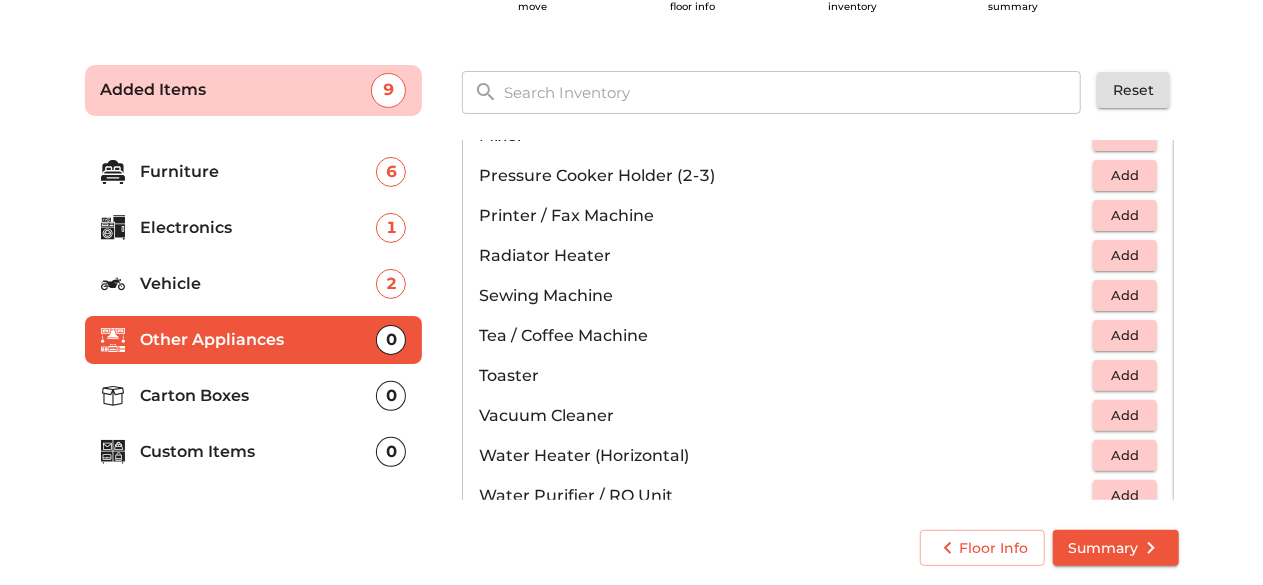 scroll, scrollTop: 1384, scrollLeft: 0, axis: vertical 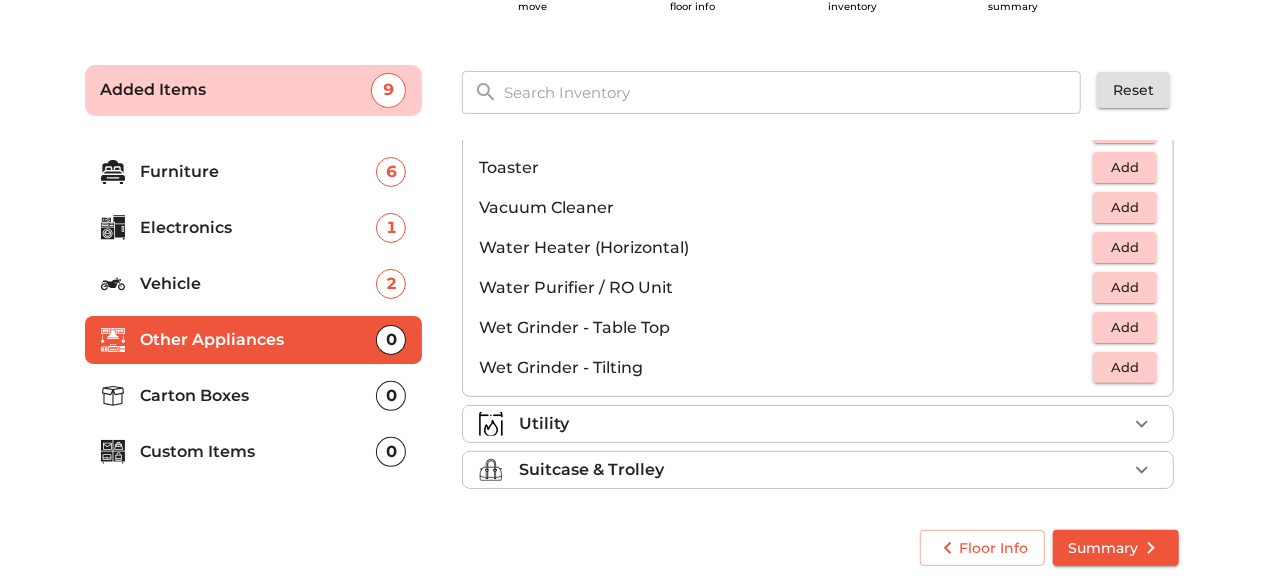 click on "Utility" at bounding box center (823, 424) 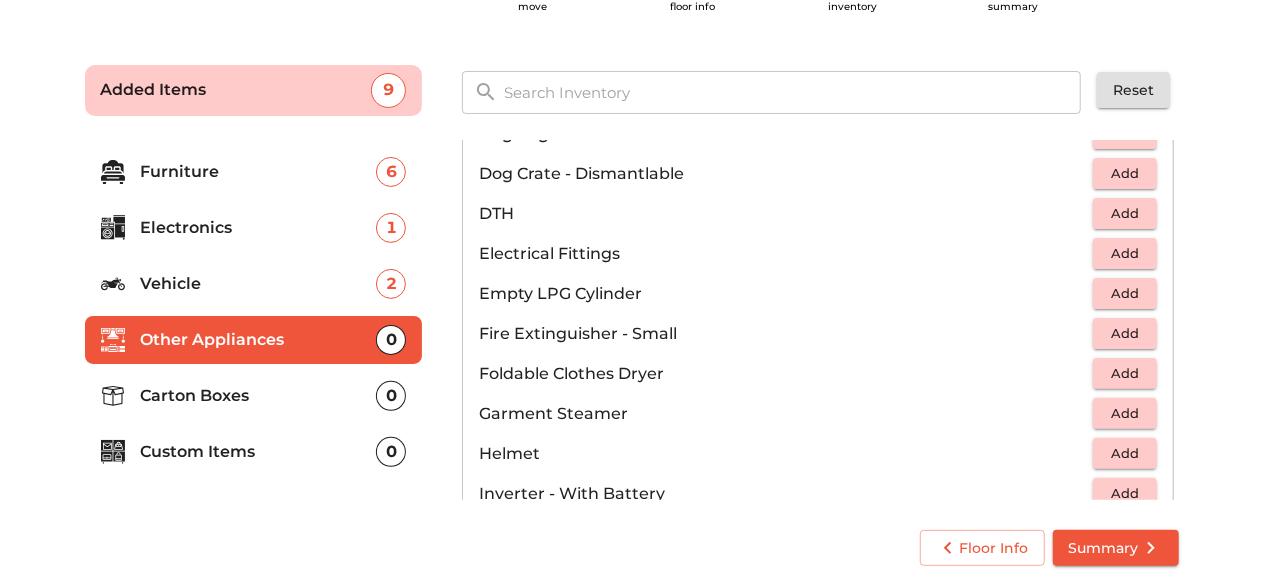 scroll, scrollTop: 304, scrollLeft: 0, axis: vertical 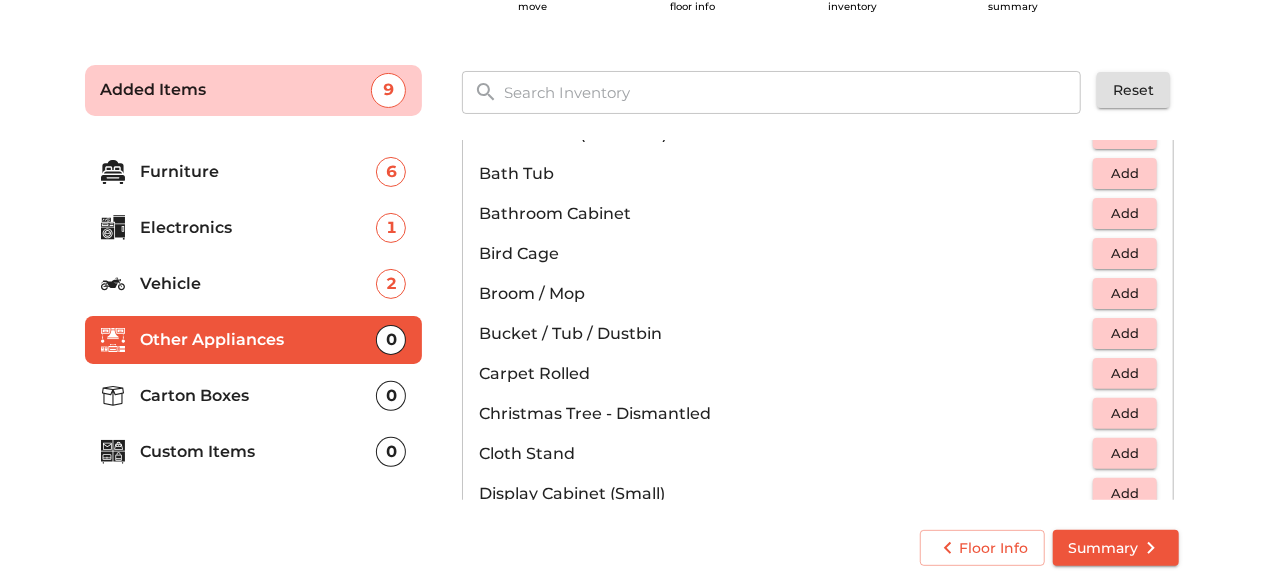 click on "Vehicle" at bounding box center [259, 284] 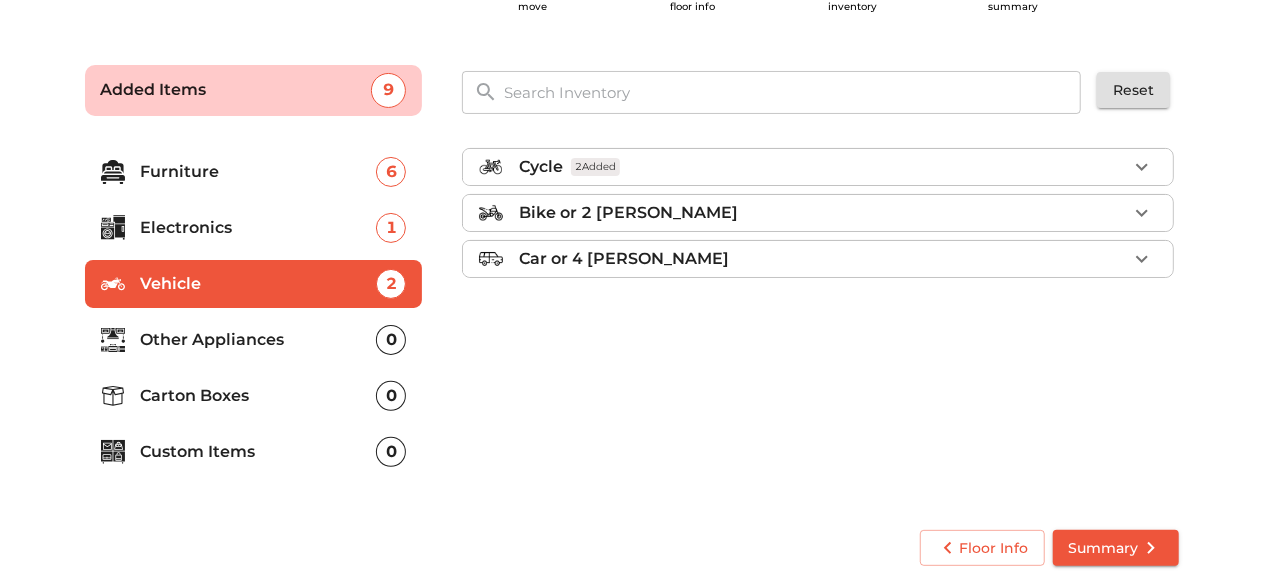 click 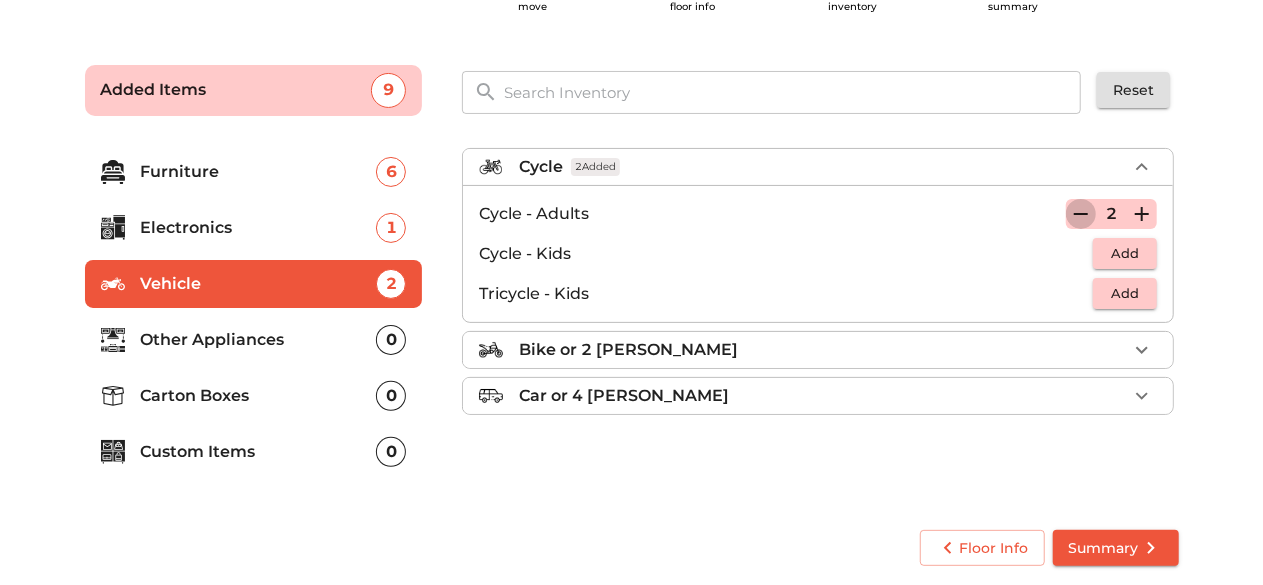 click 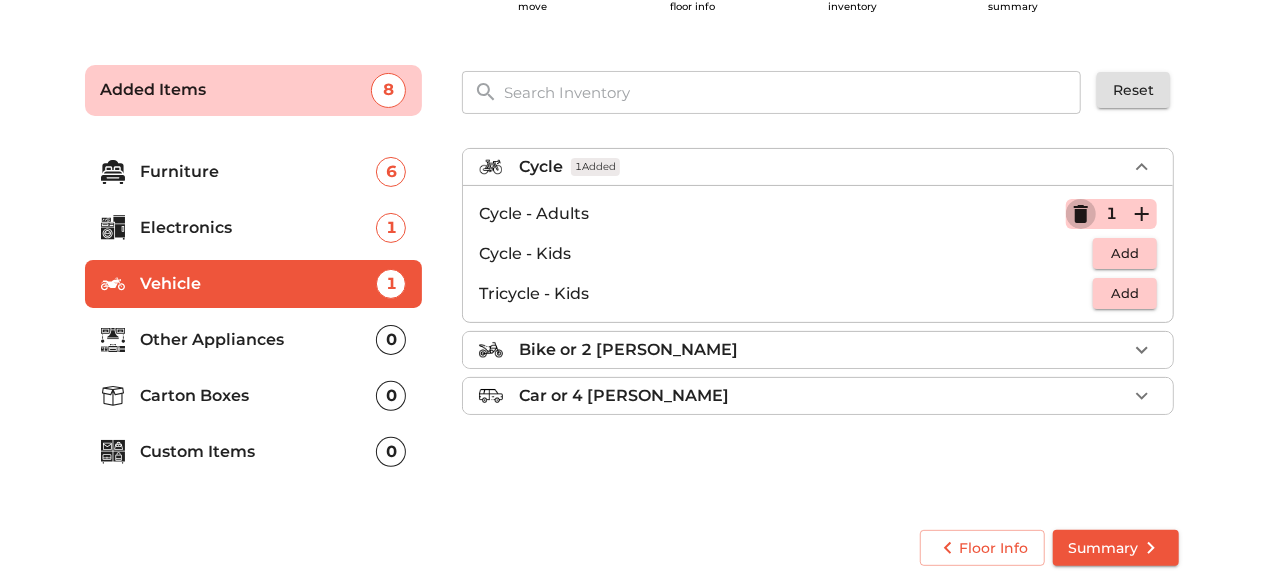 click 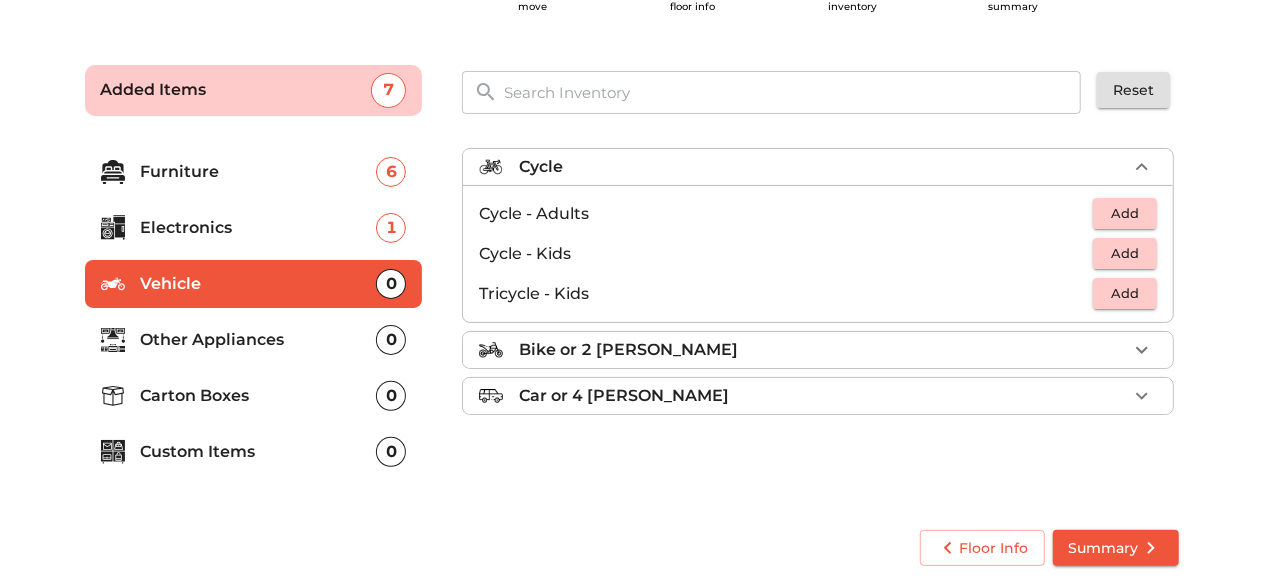 click on "Other Appliances" at bounding box center (259, 340) 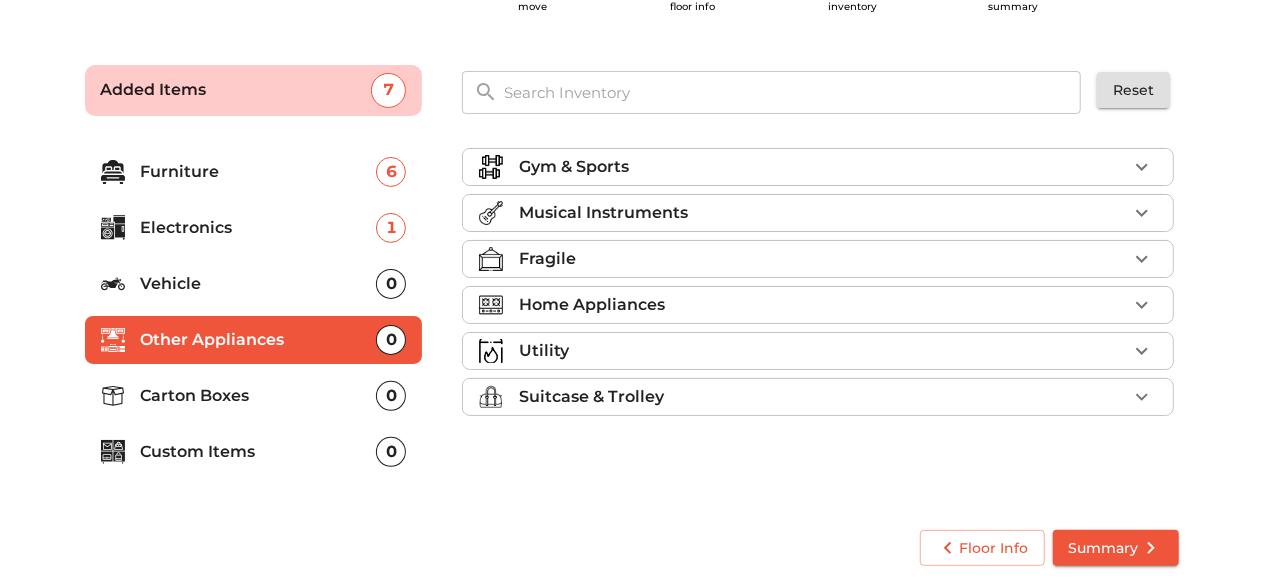 click on "Carton Boxes" at bounding box center (259, 396) 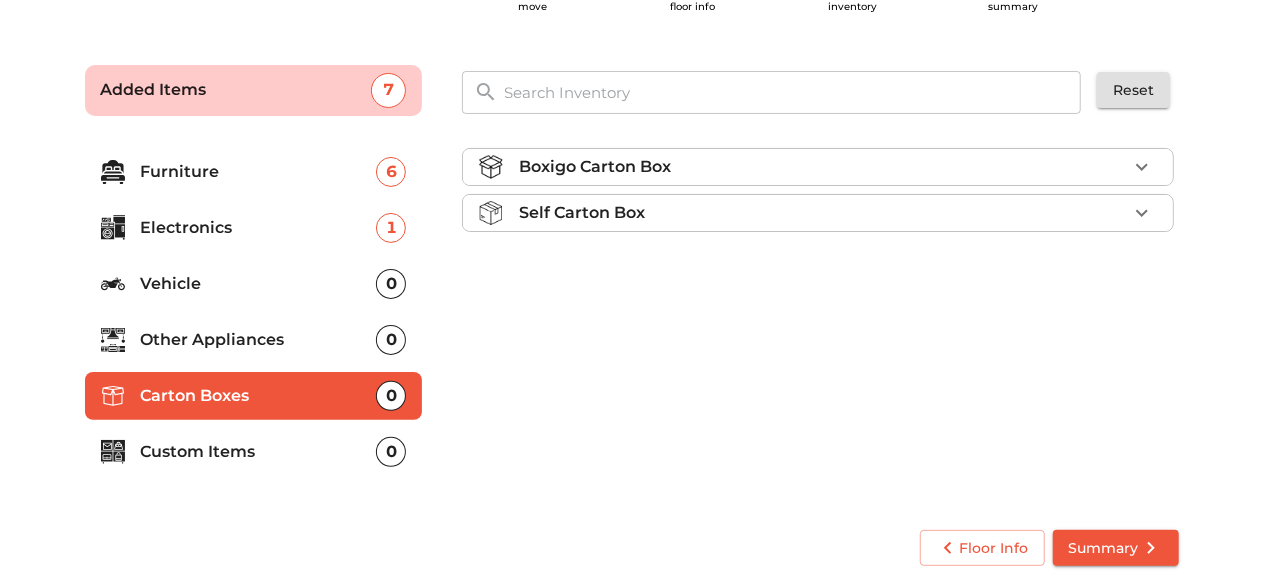 click on "Custom Items" at bounding box center [259, 452] 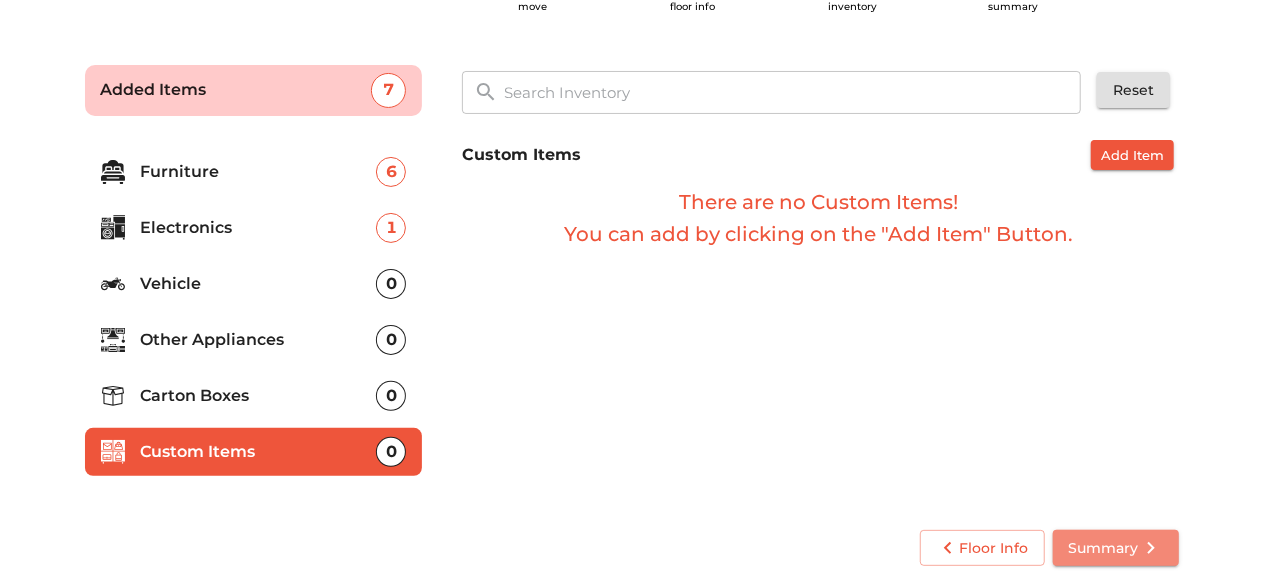 click on "Summary" at bounding box center (1116, 548) 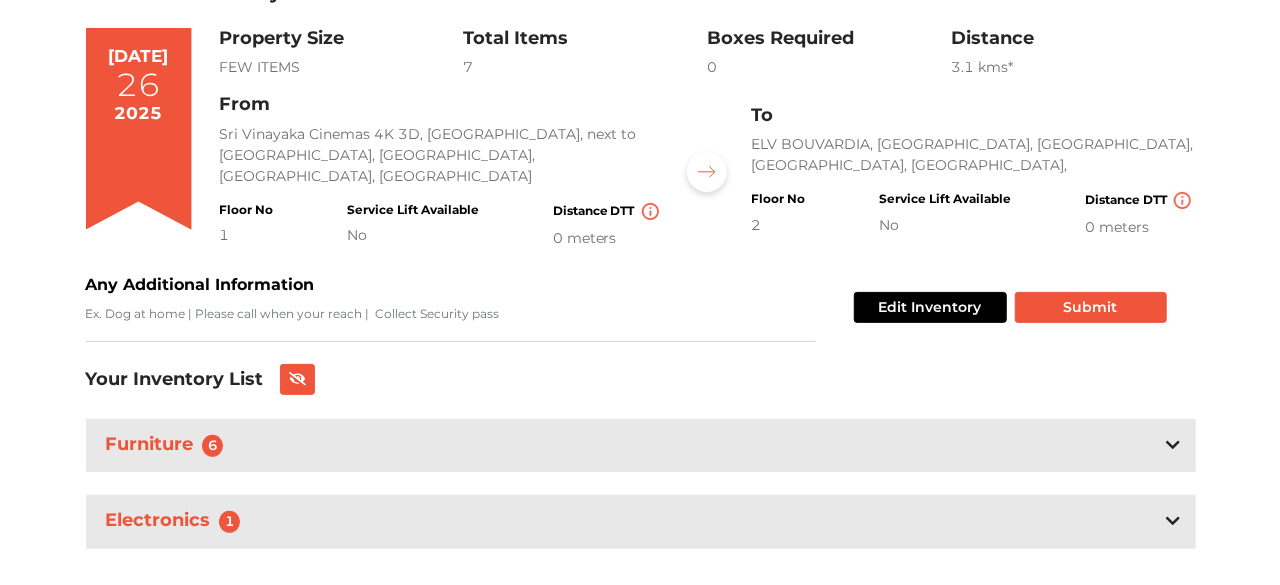 scroll, scrollTop: 184, scrollLeft: 0, axis: vertical 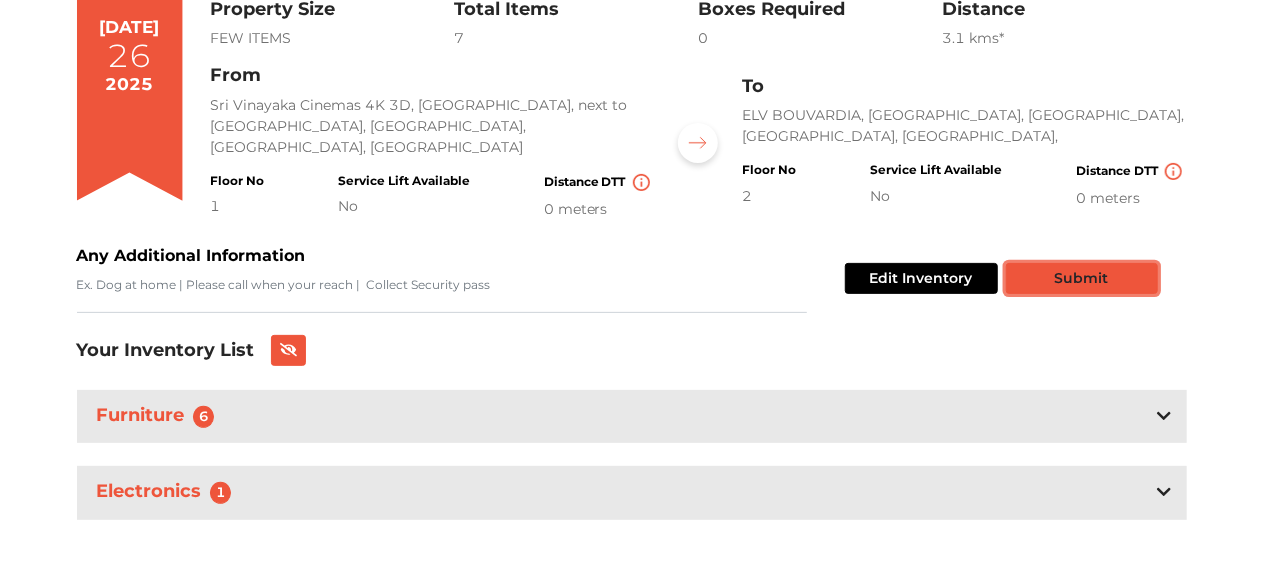 click on "Submit" at bounding box center [1082, 278] 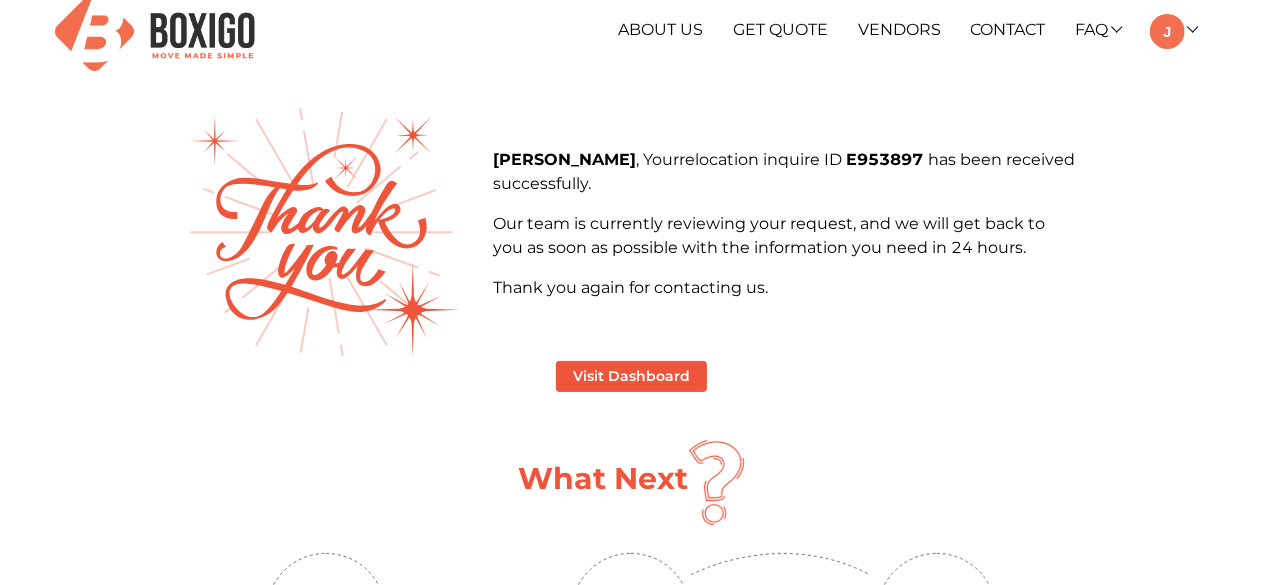 scroll, scrollTop: 0, scrollLeft: 0, axis: both 